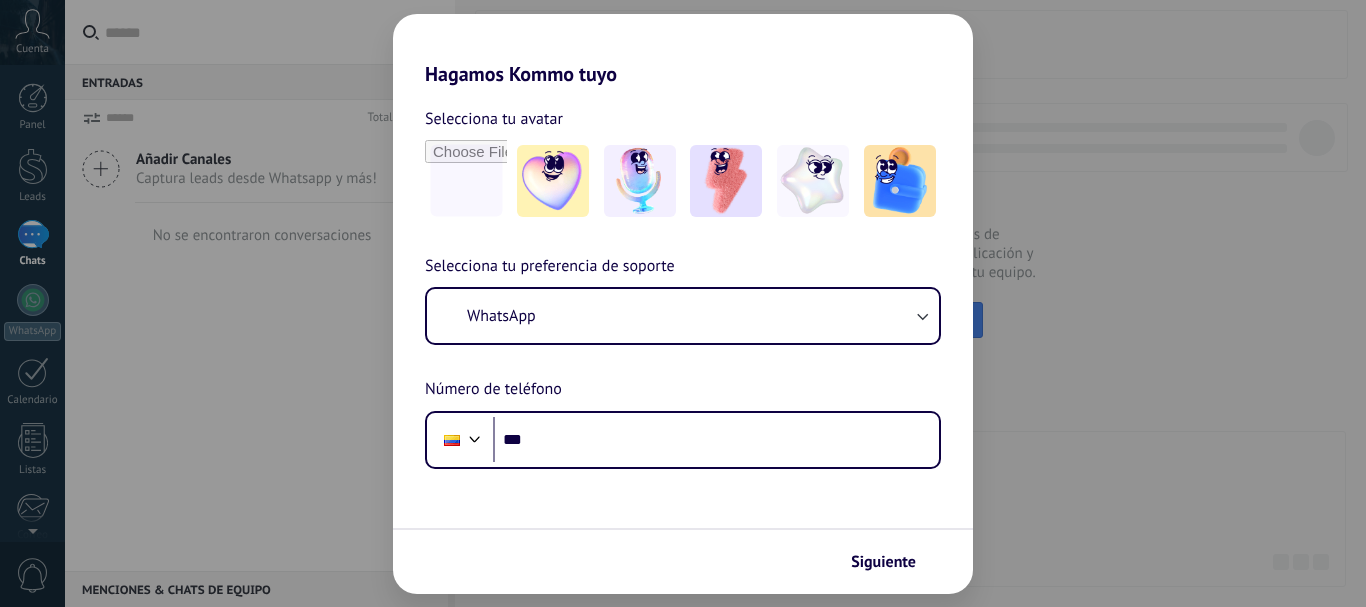 scroll, scrollTop: 0, scrollLeft: 0, axis: both 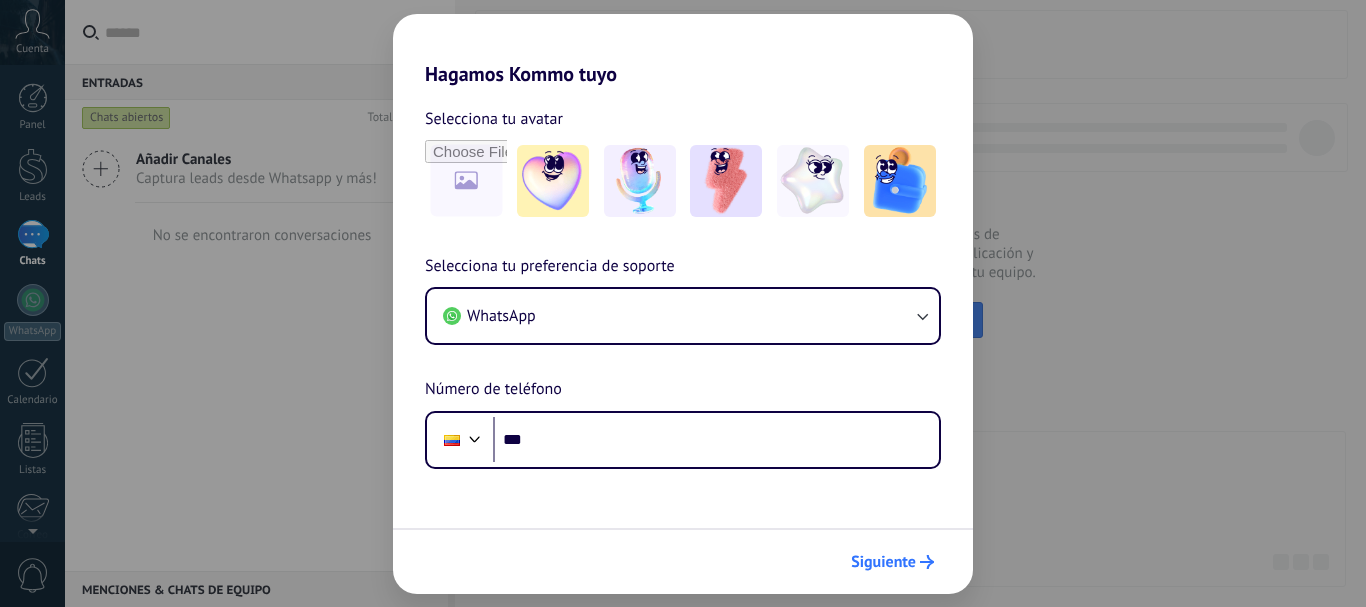click on "Hagamos Kommo tuyo Selecciona tu avatar Selecciona tu preferencia de soporte WhatsApp Número de teléfono Phone *** Siguiente" at bounding box center (683, 303) 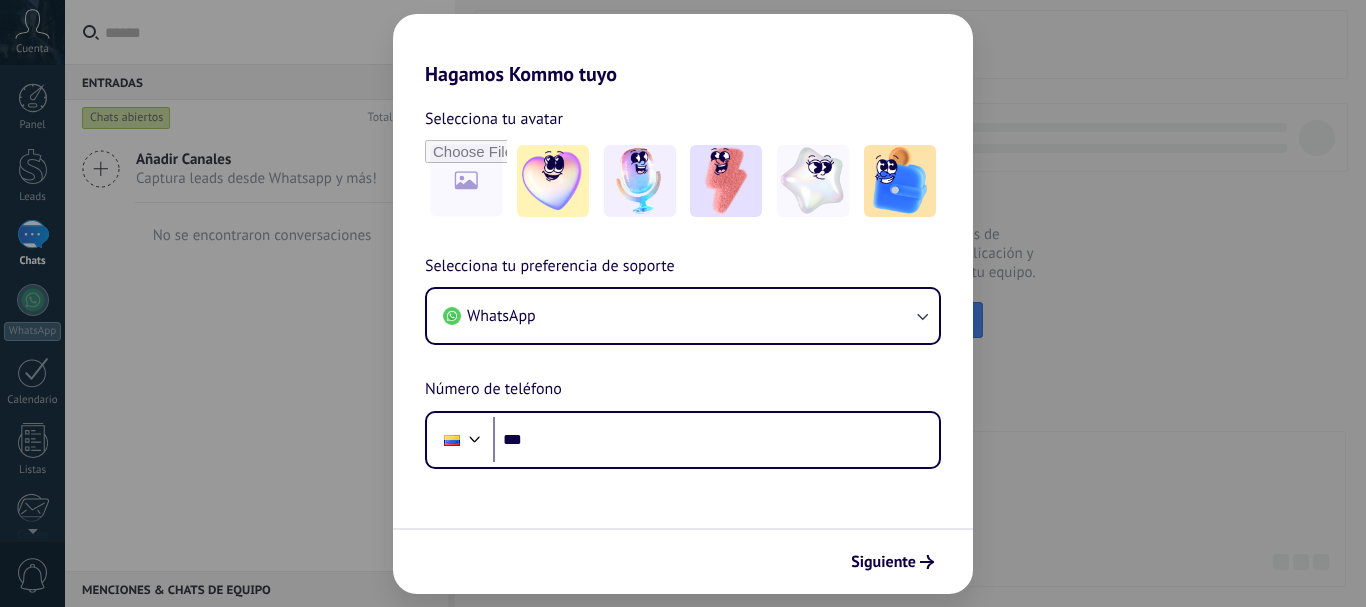 click on "Hagamos Kommo tuyo Selecciona tu avatar Selecciona tu preferencia de soporte WhatsApp Número de teléfono Phone *** Siguiente" at bounding box center (683, 303) 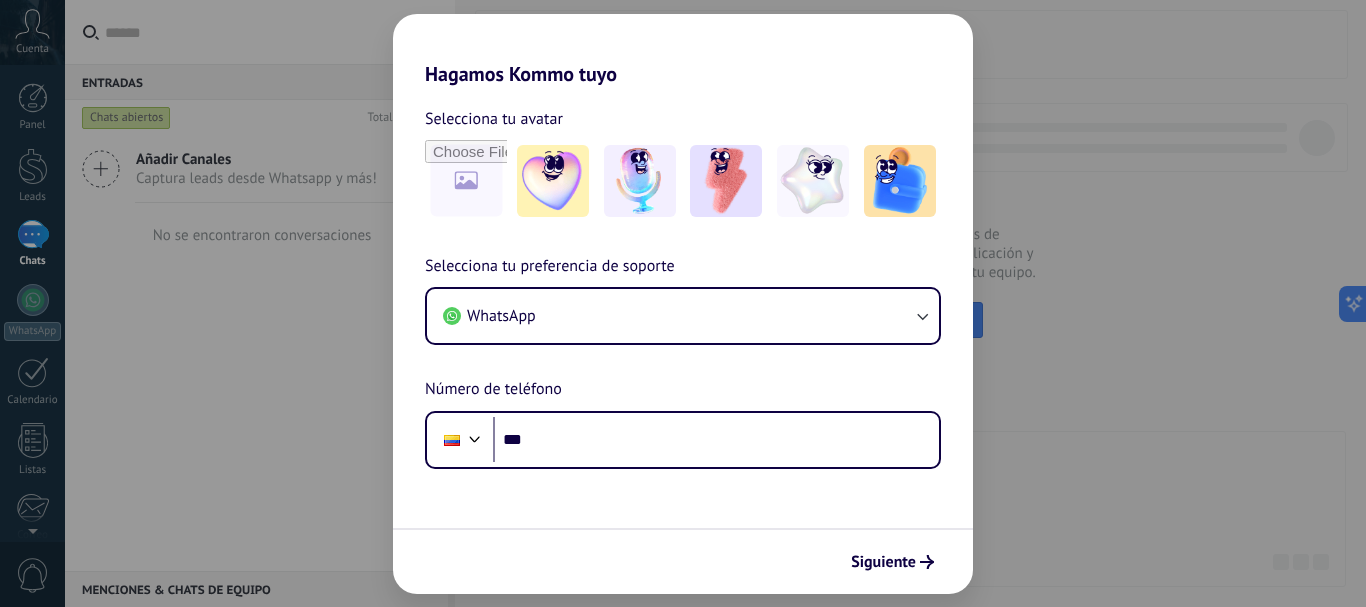 scroll, scrollTop: 0, scrollLeft: 0, axis: both 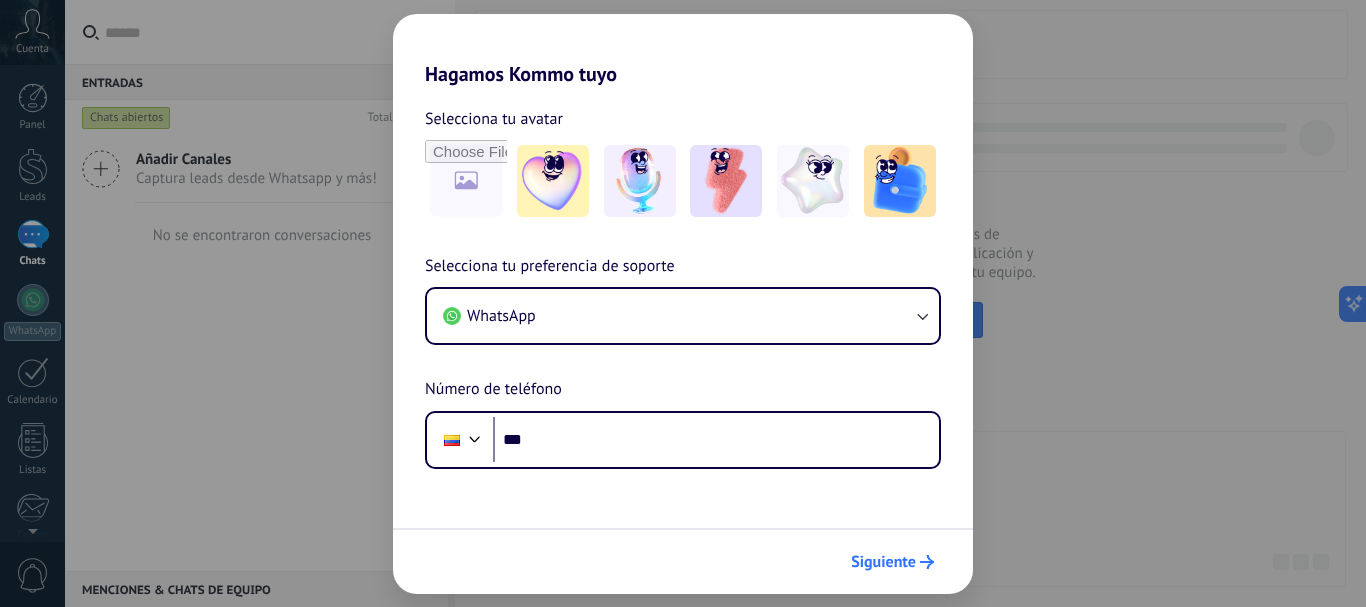 click on "Siguiente" at bounding box center [892, 562] 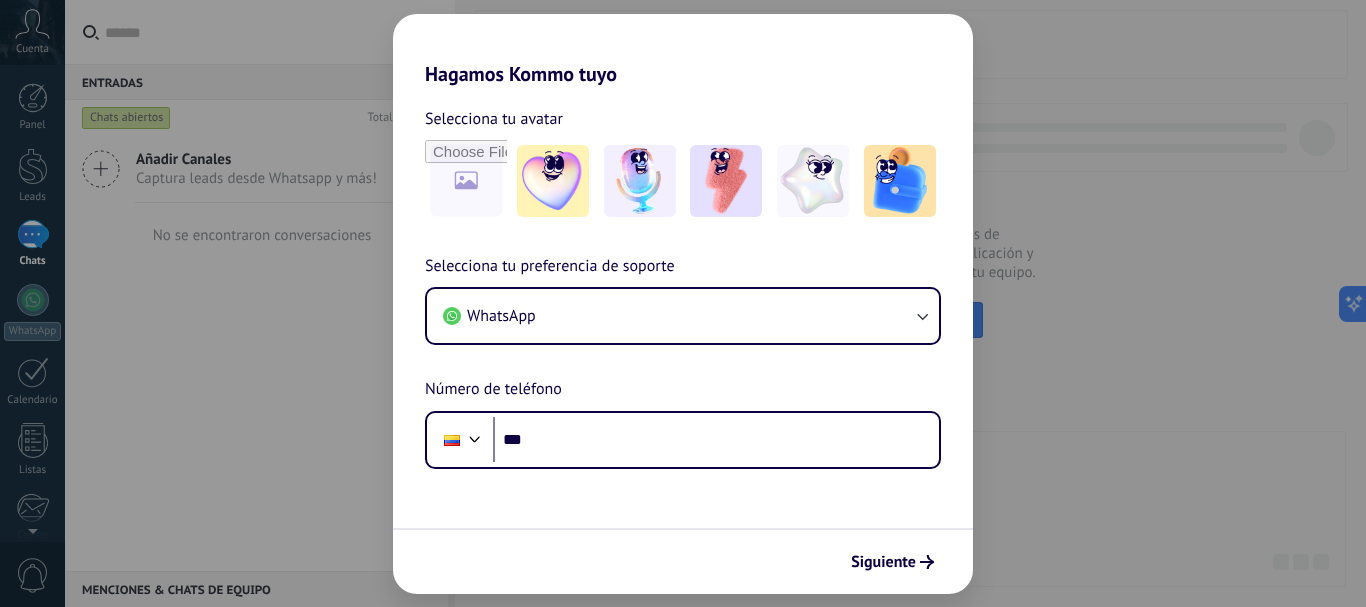 click on "Hagamos Kommo tuyo Selecciona tu avatar Selecciona tu preferencia de soporte WhatsApp Número de teléfono Phone *** Siguiente" at bounding box center [683, 303] 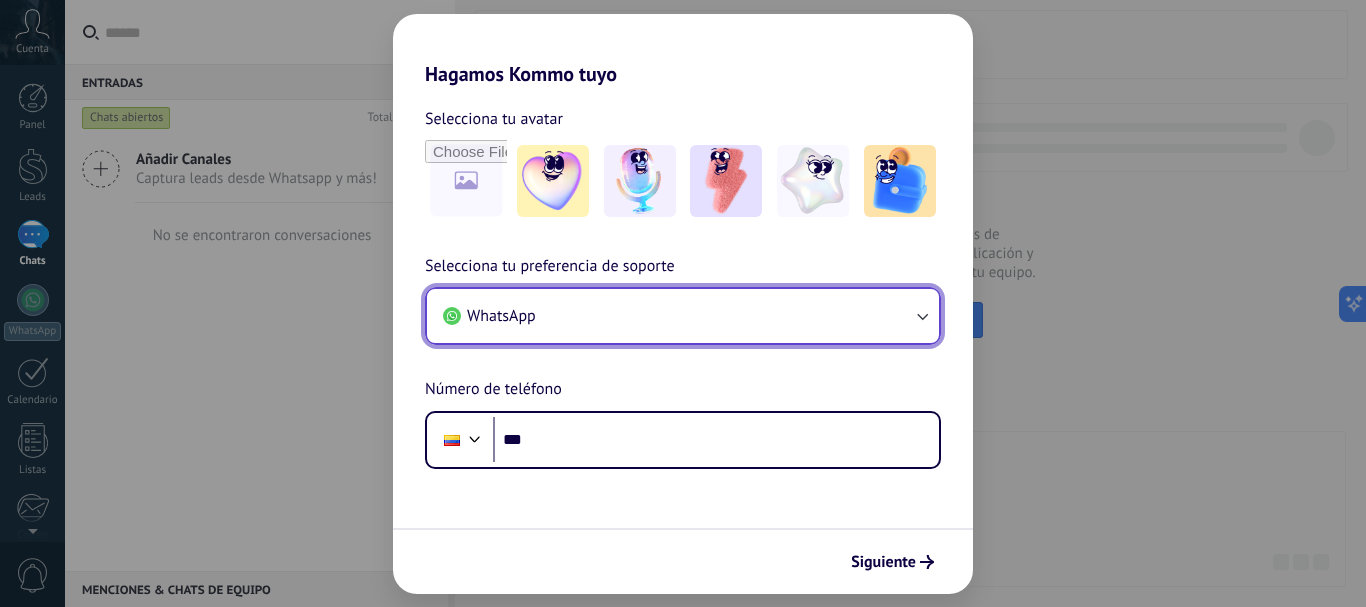 click on "WhatsApp" at bounding box center [683, 316] 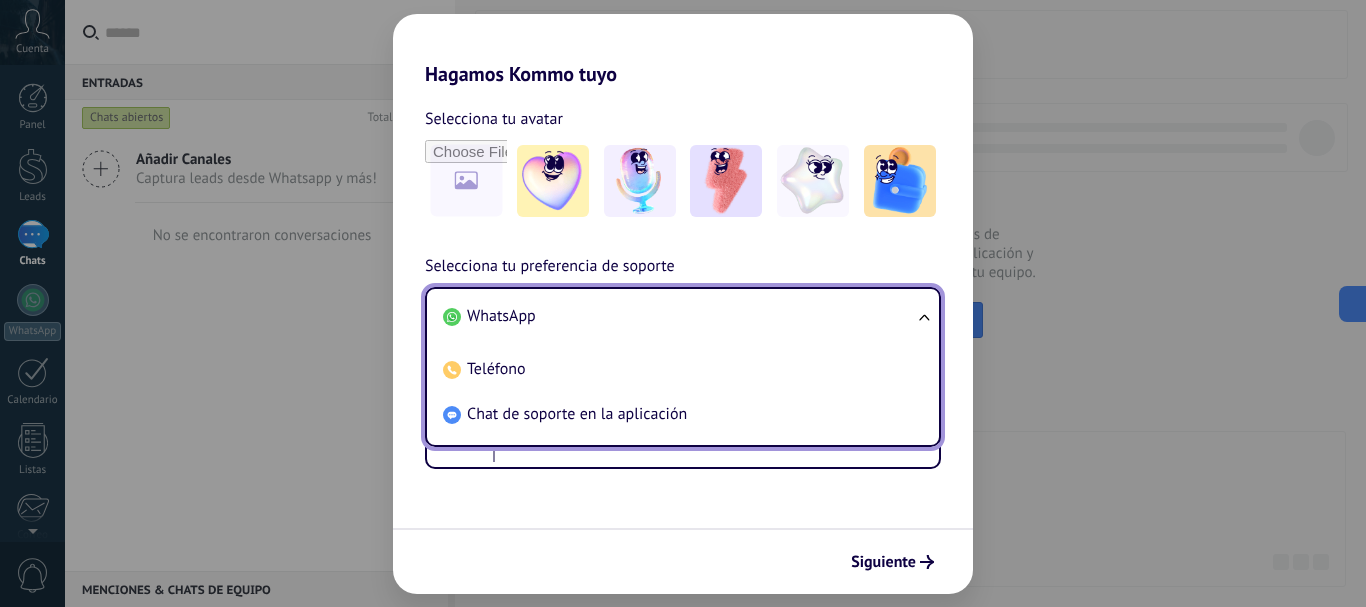 click on "WhatsApp" at bounding box center [679, 316] 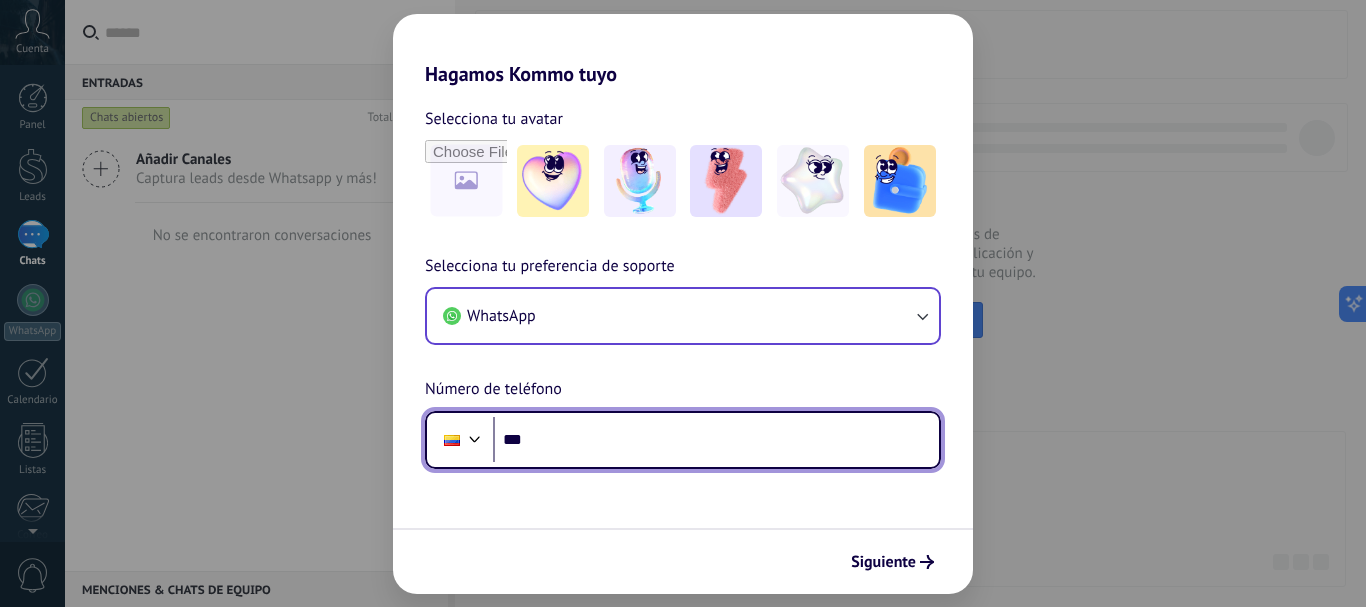 click on "***" at bounding box center [716, 440] 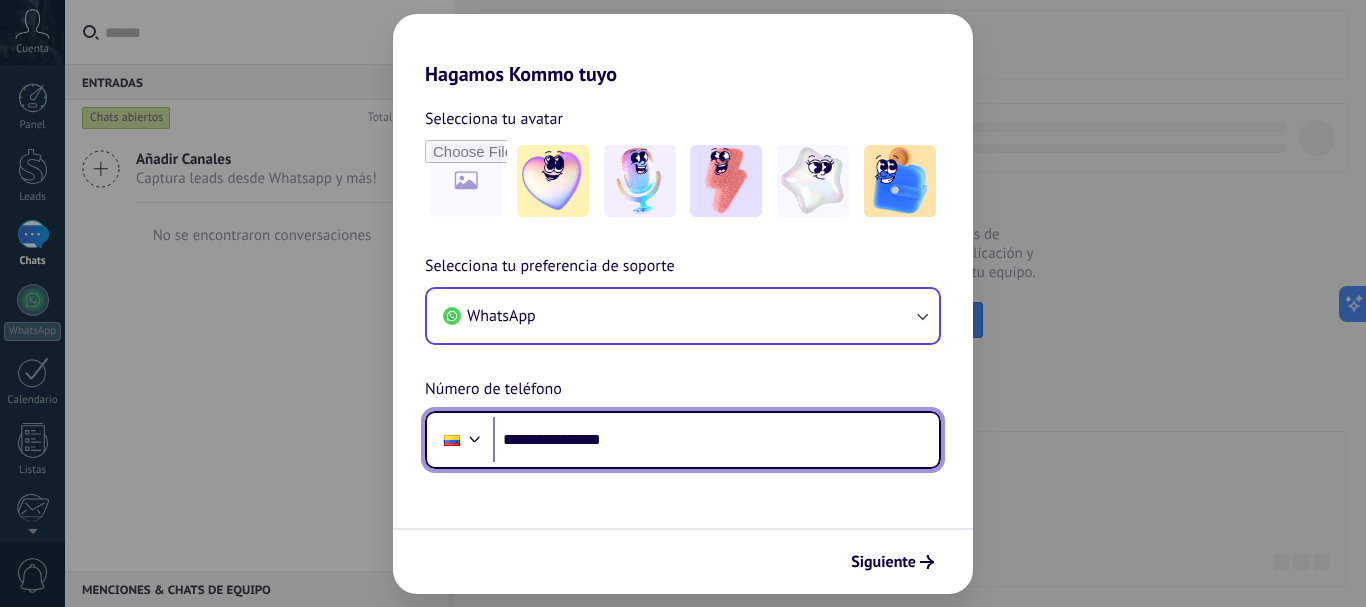 drag, startPoint x: 645, startPoint y: 437, endPoint x: 503, endPoint y: 440, distance: 142.0317 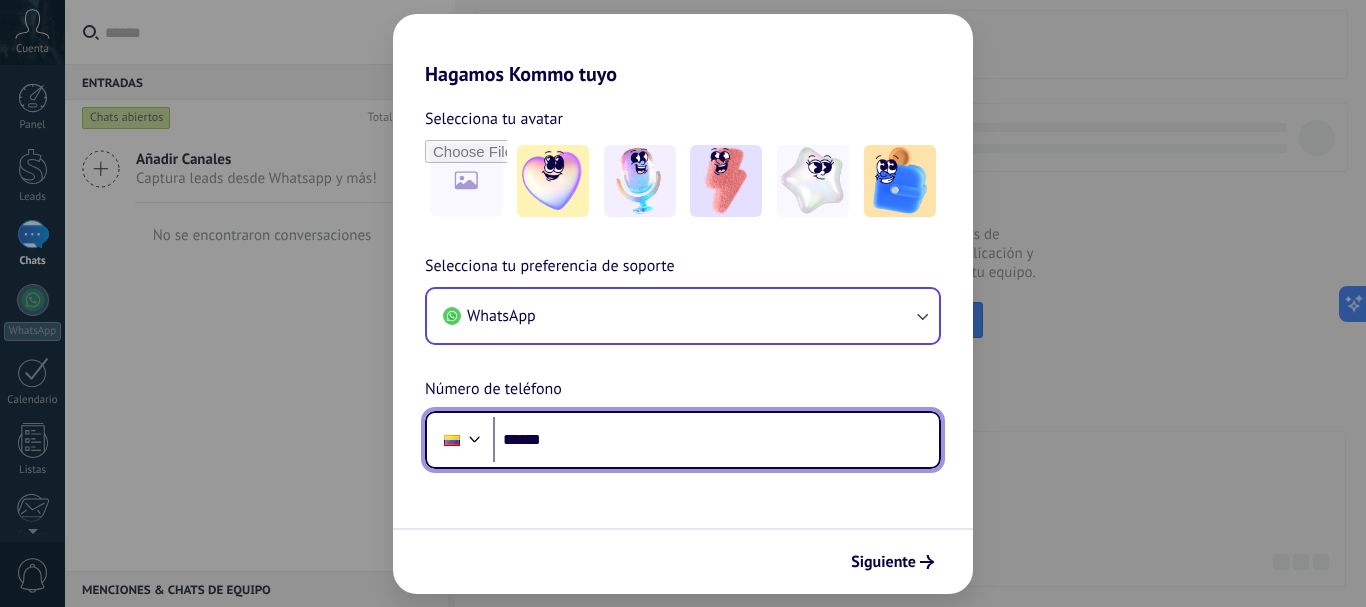 click on "******" at bounding box center (716, 440) 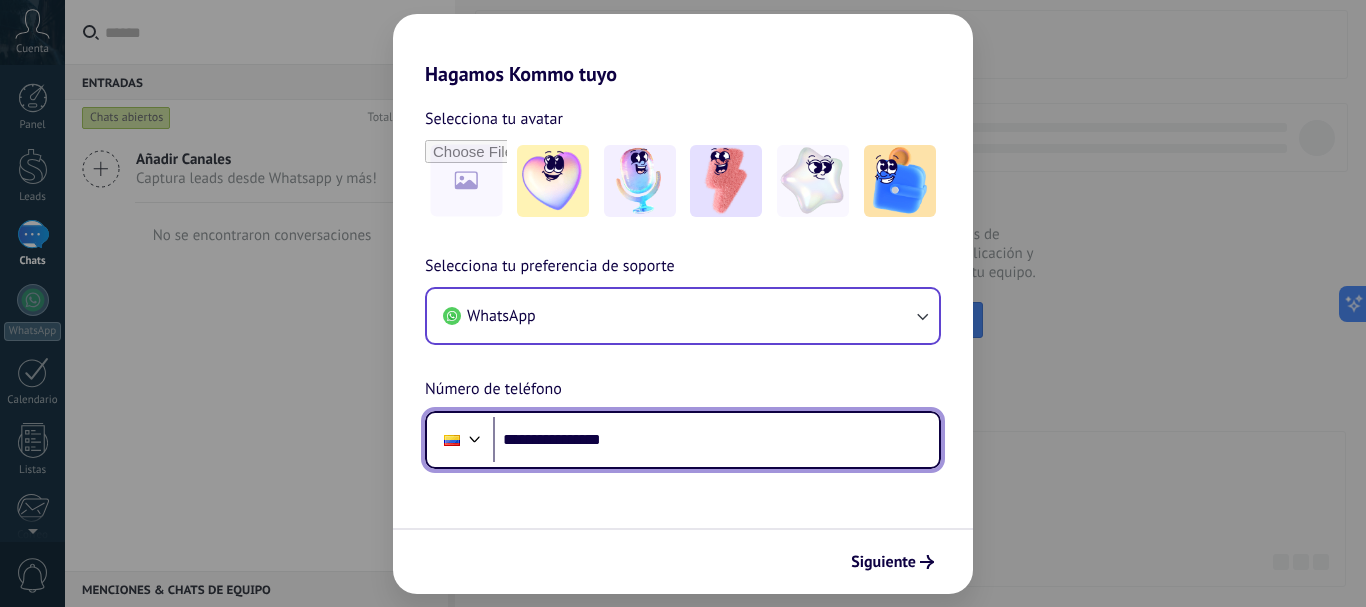 type on "**********" 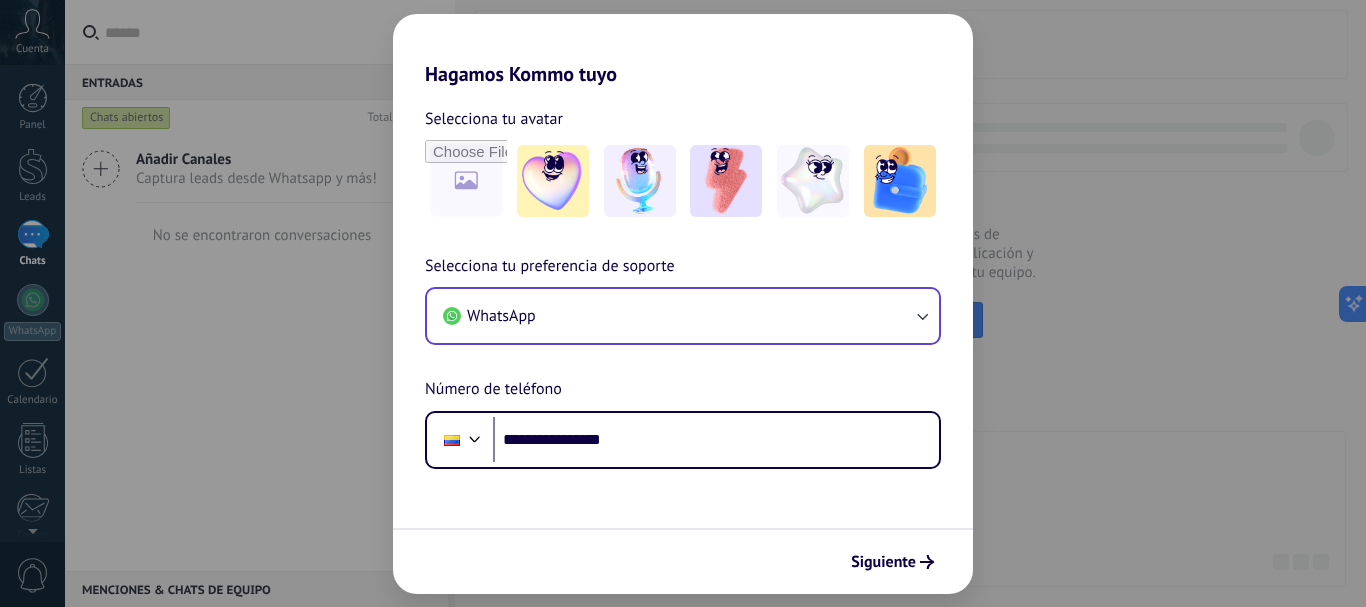 click on "**********" at bounding box center [683, 340] 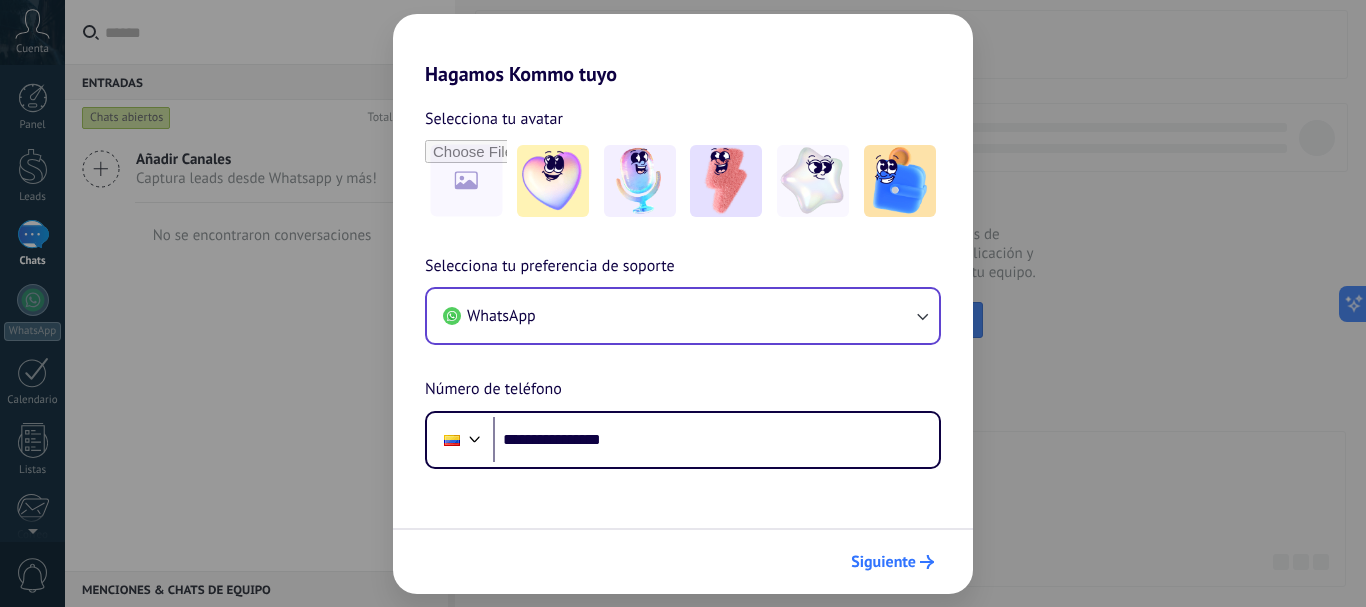 click on "Siguiente" at bounding box center (883, 562) 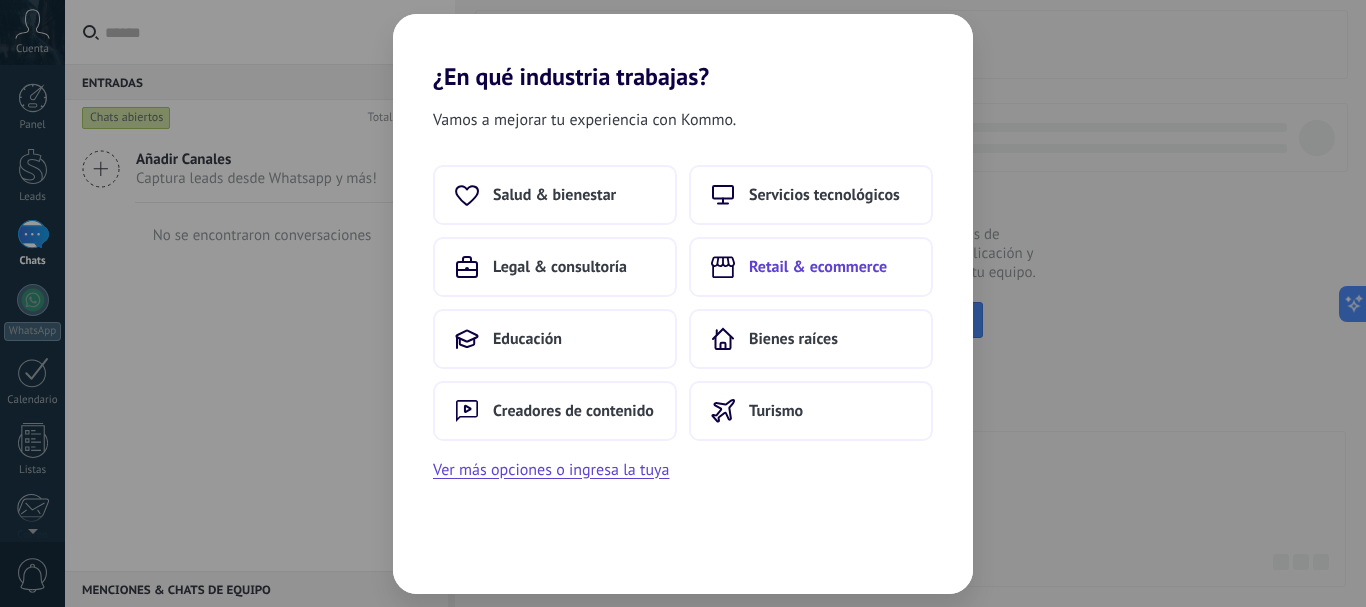 click on "Retail & ecommerce" at bounding box center [811, 267] 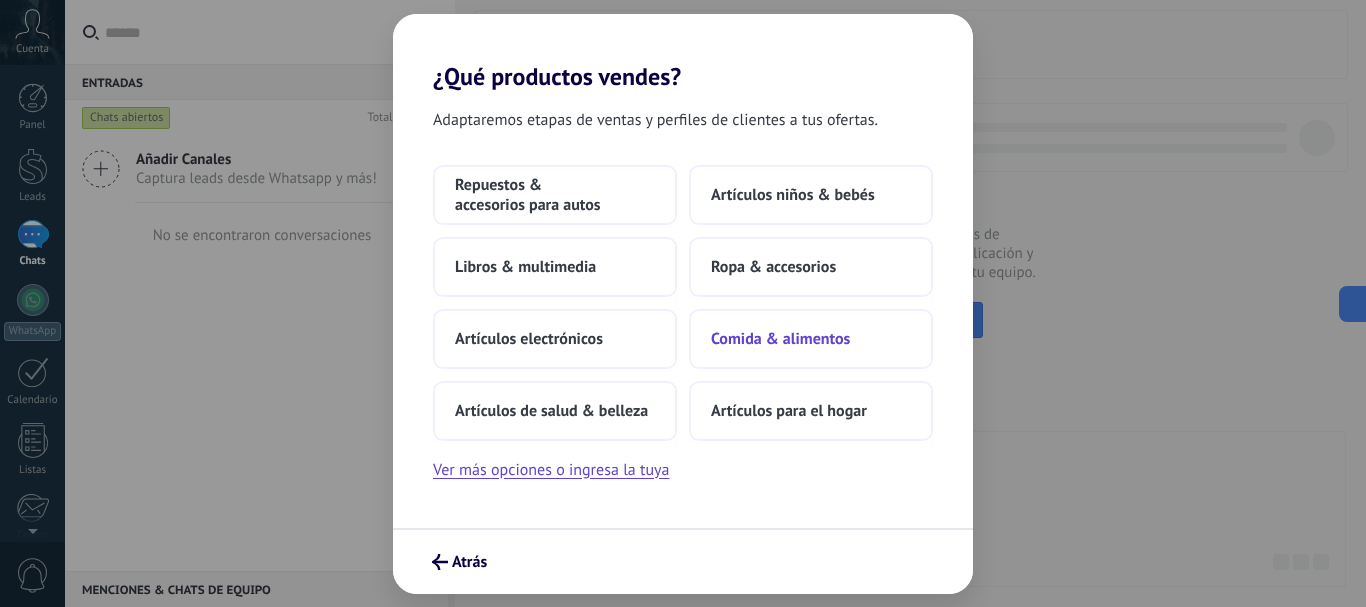 click on "Comida & alimentos" at bounding box center (780, 339) 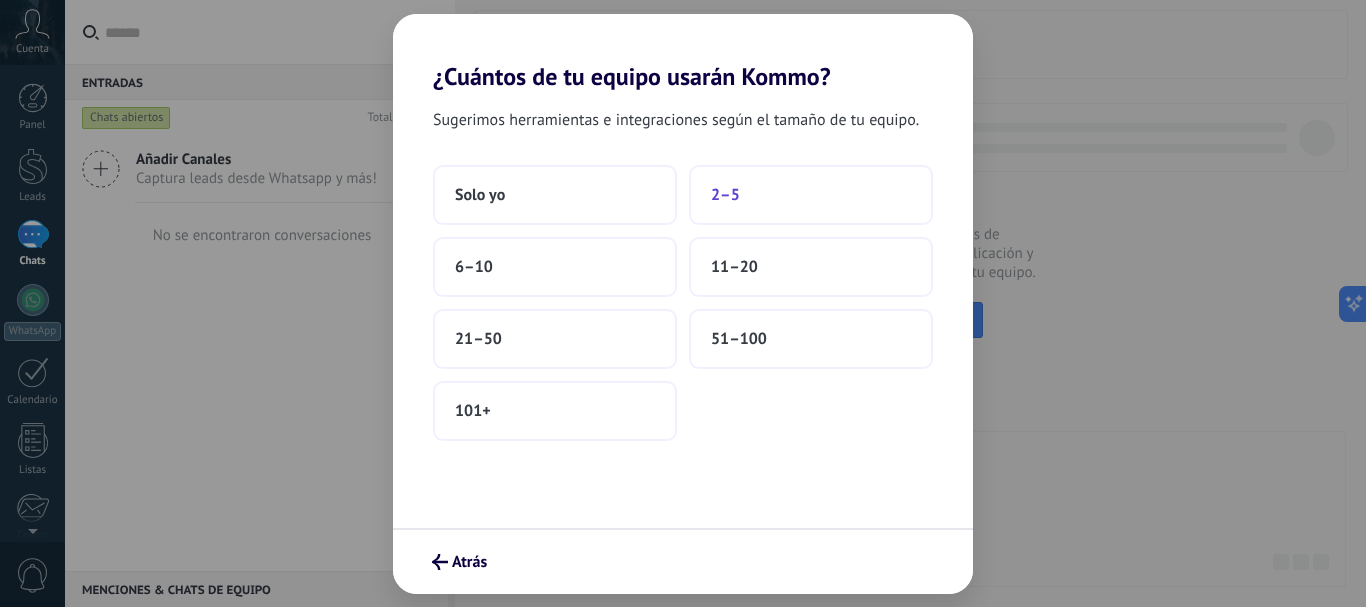 click on "2–5" at bounding box center (725, 195) 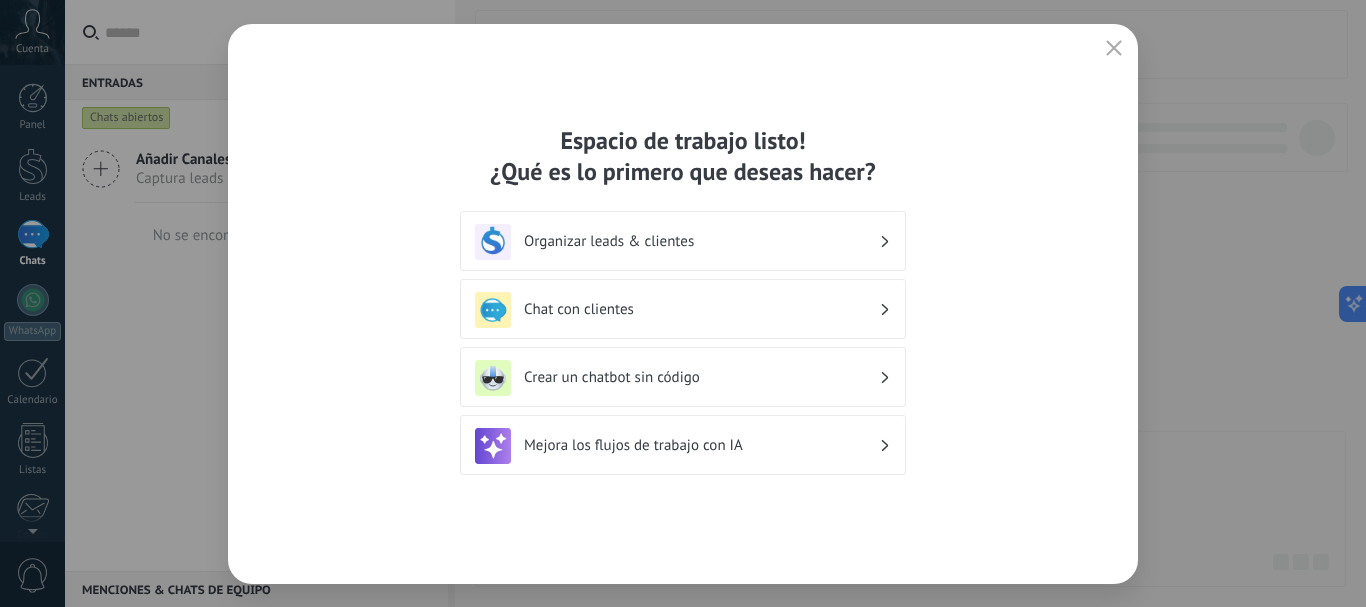 click 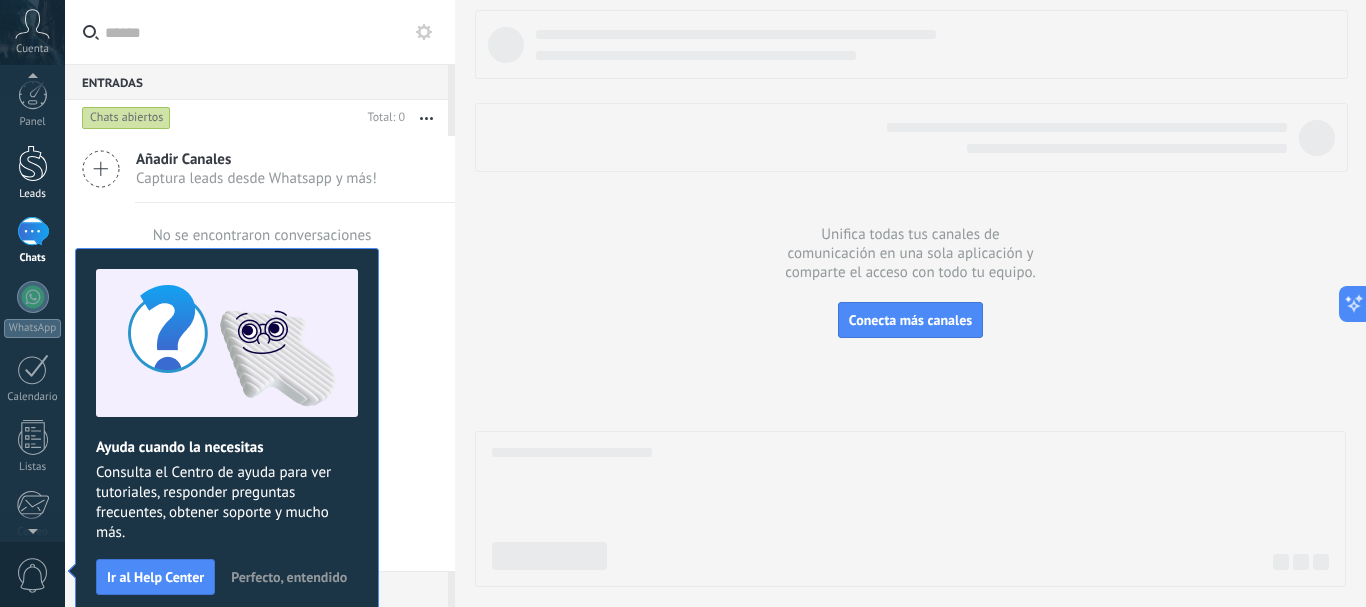 scroll, scrollTop: 0, scrollLeft: 0, axis: both 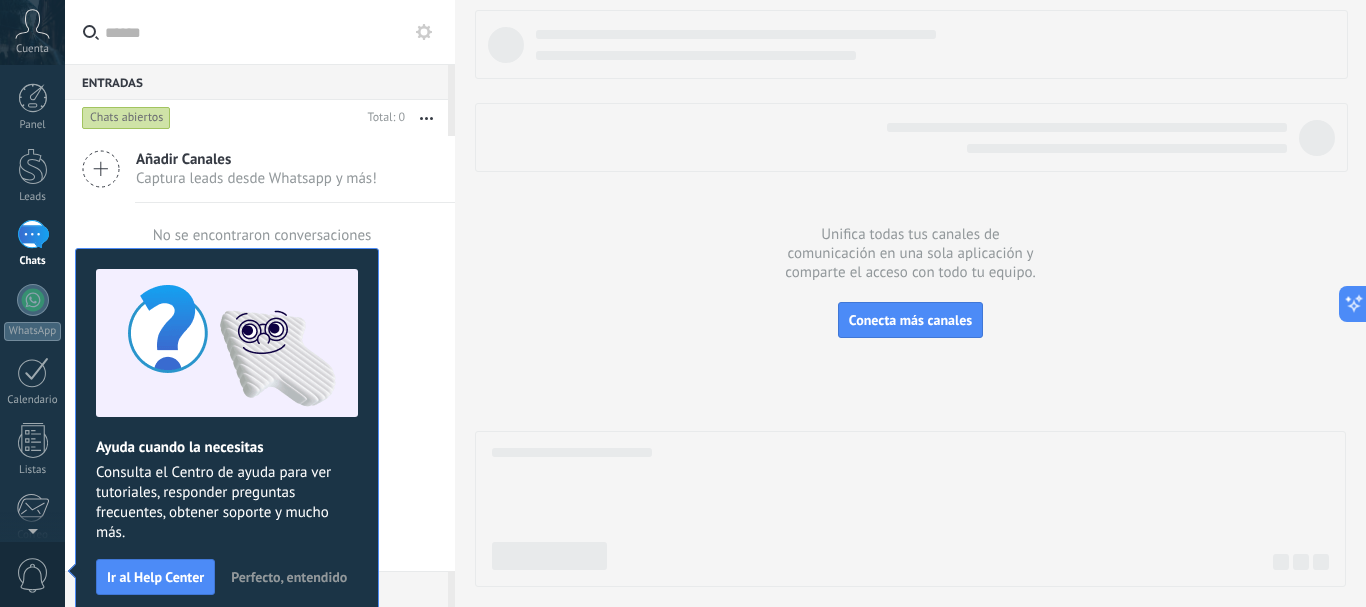 click on "Perfecto, entendido" at bounding box center (289, 577) 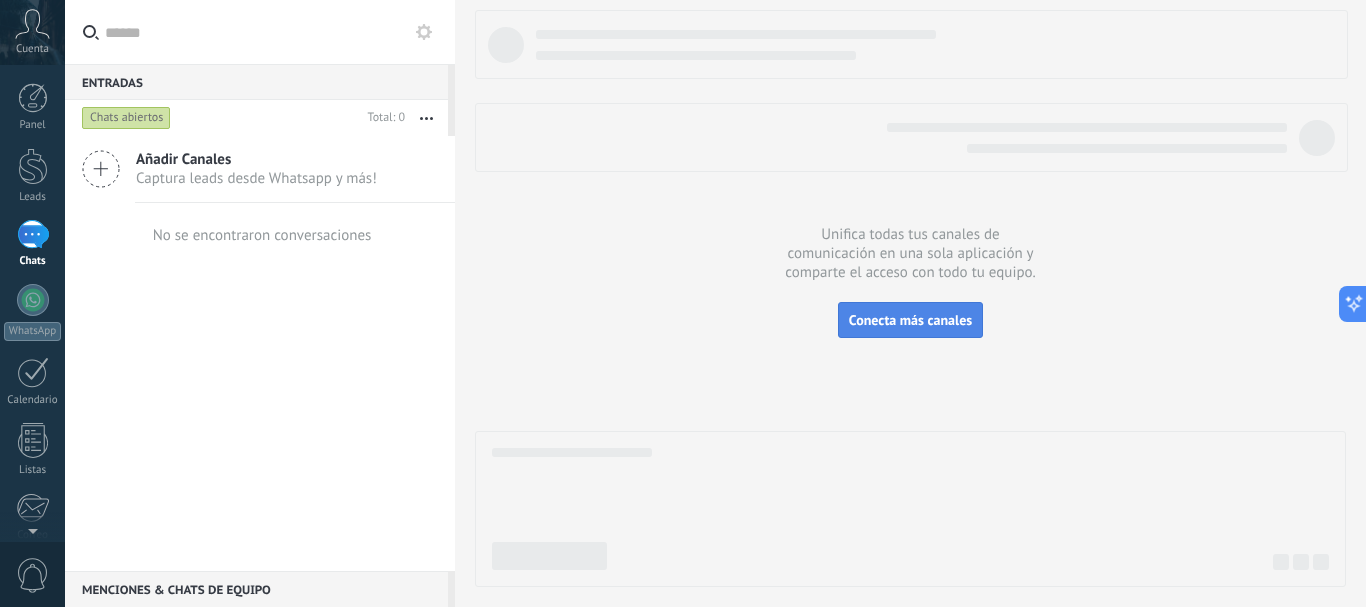 click on "Conecta más canales" at bounding box center [910, 320] 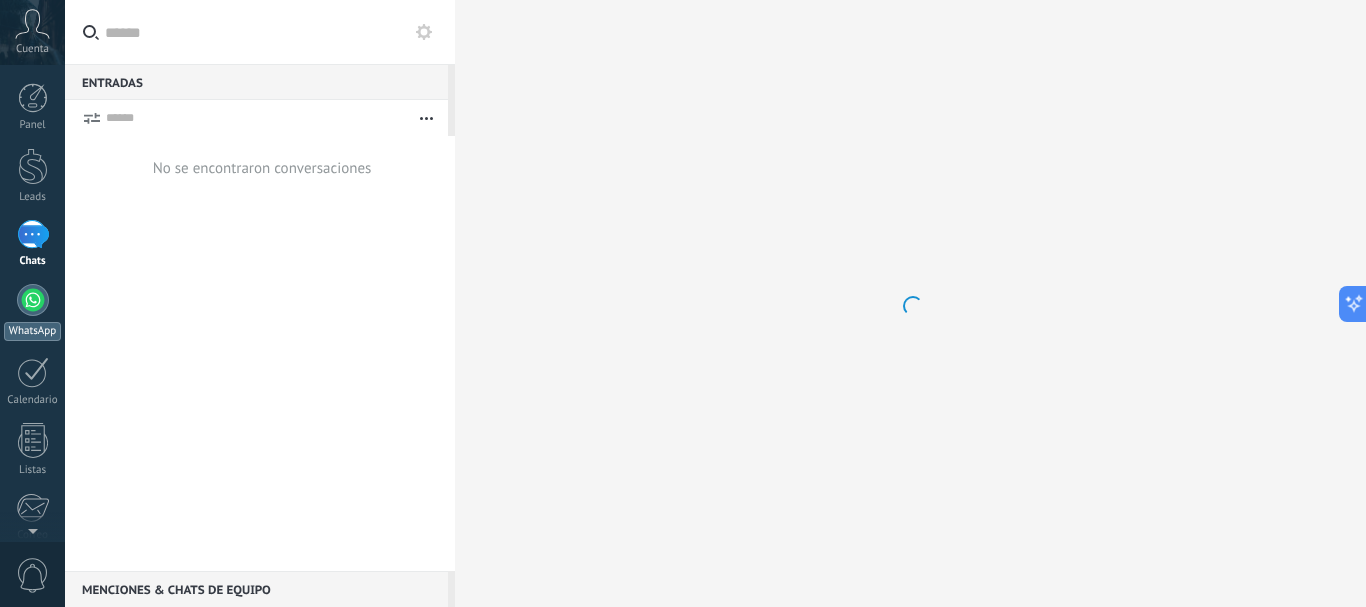 click at bounding box center (33, 300) 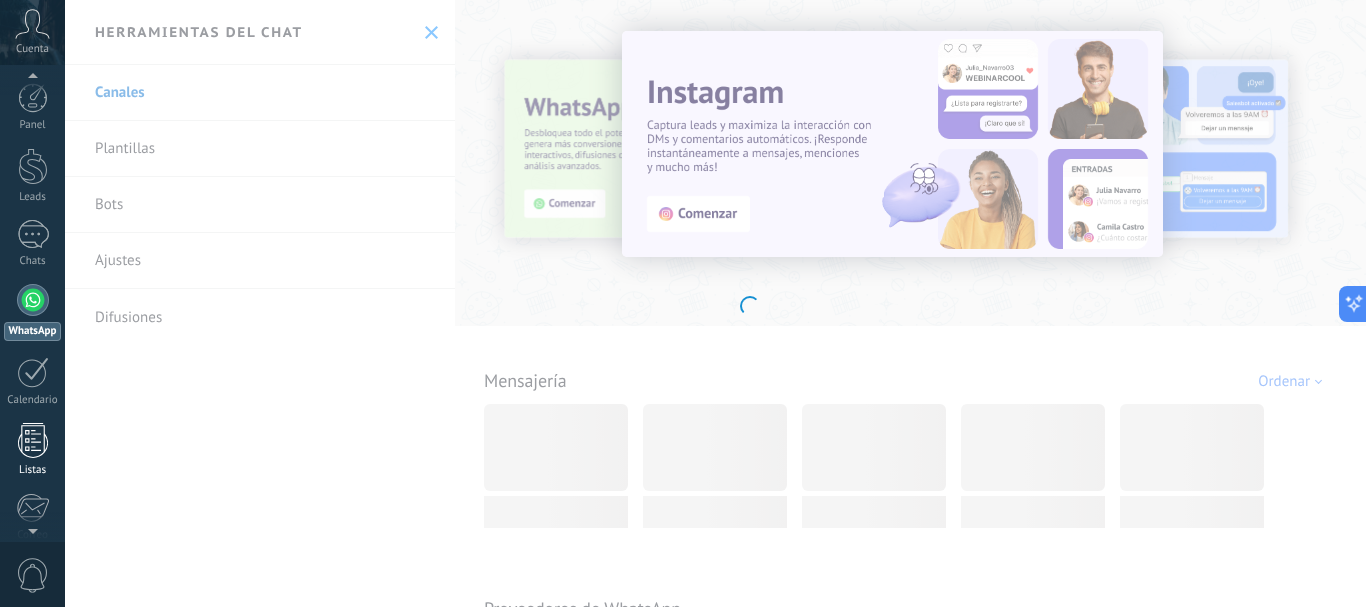 click at bounding box center (33, 440) 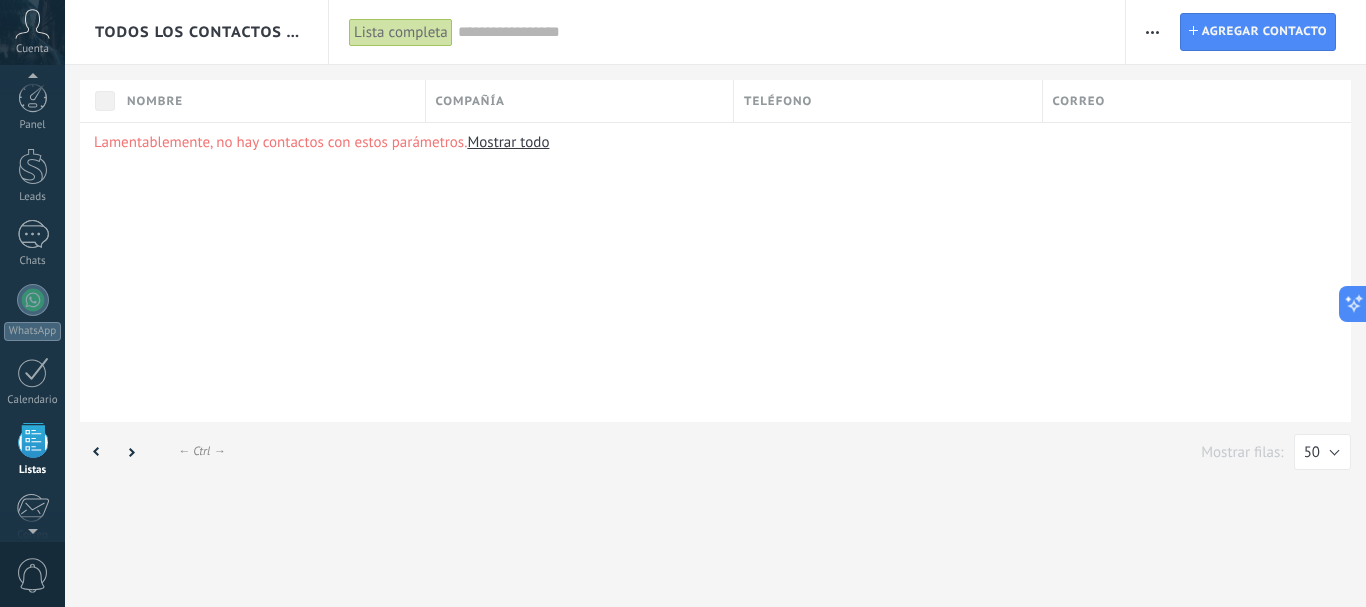 click on "Panel
Leads
Chats
WhatsApp
Clientes" at bounding box center [32, 425] 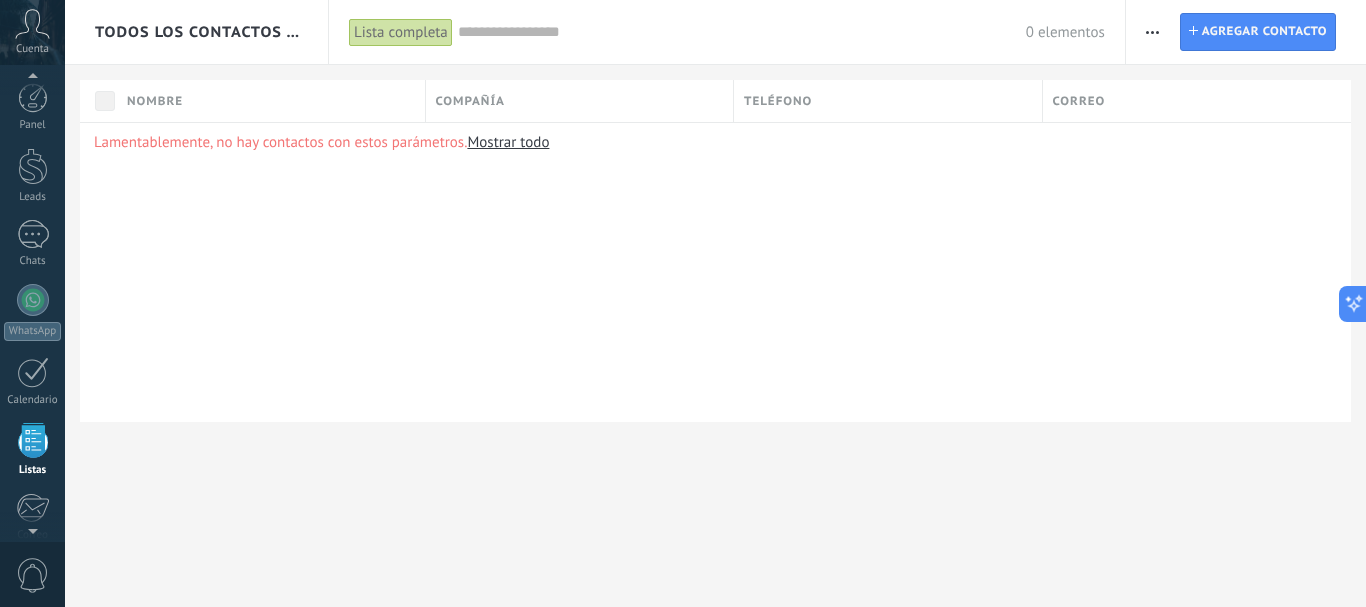 scroll, scrollTop: 124, scrollLeft: 0, axis: vertical 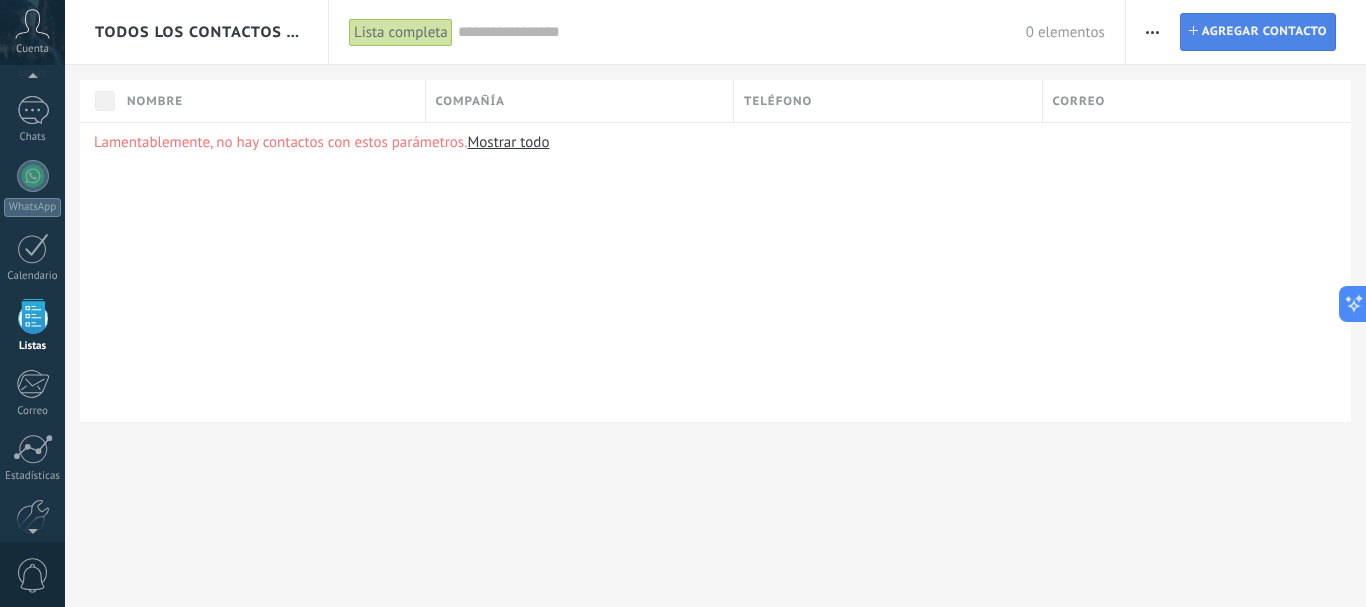 click on "Agregar contacto" at bounding box center (1264, 32) 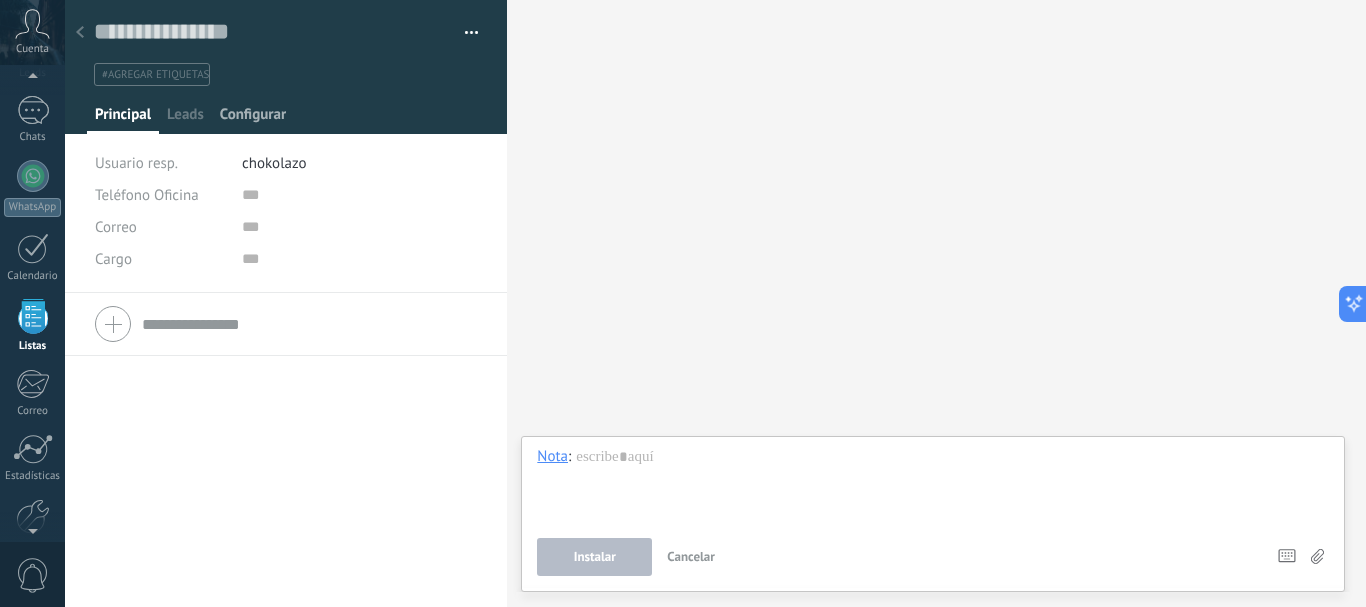 click on "Configurar" at bounding box center [253, 119] 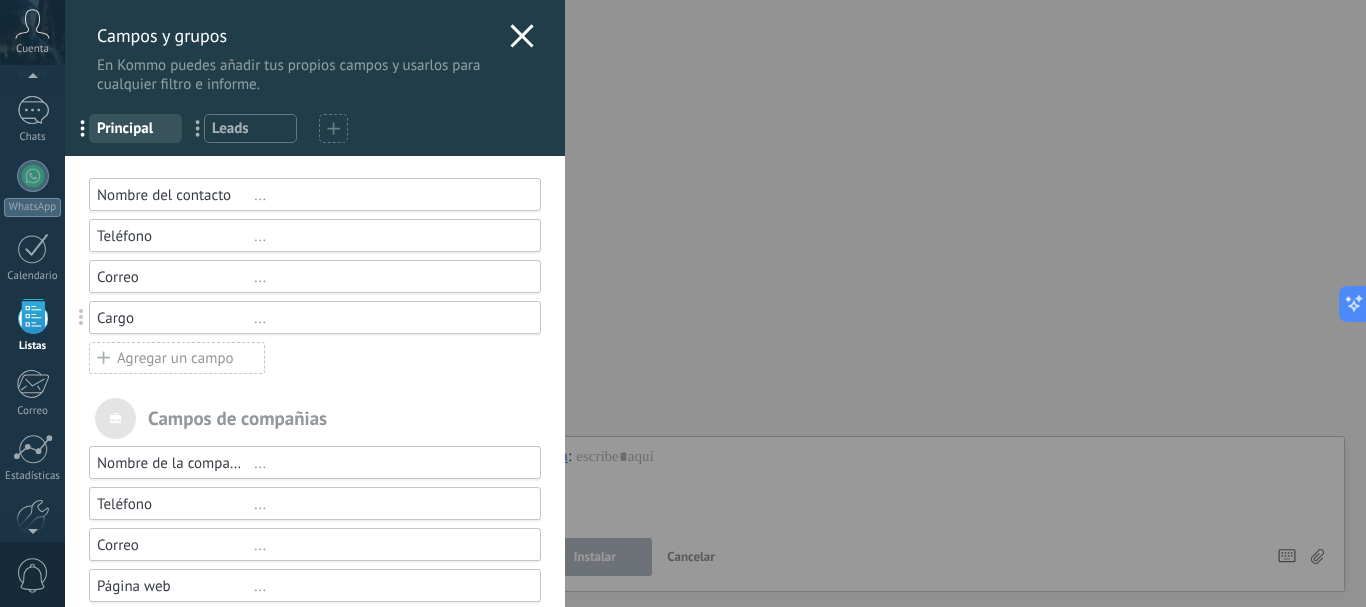 click 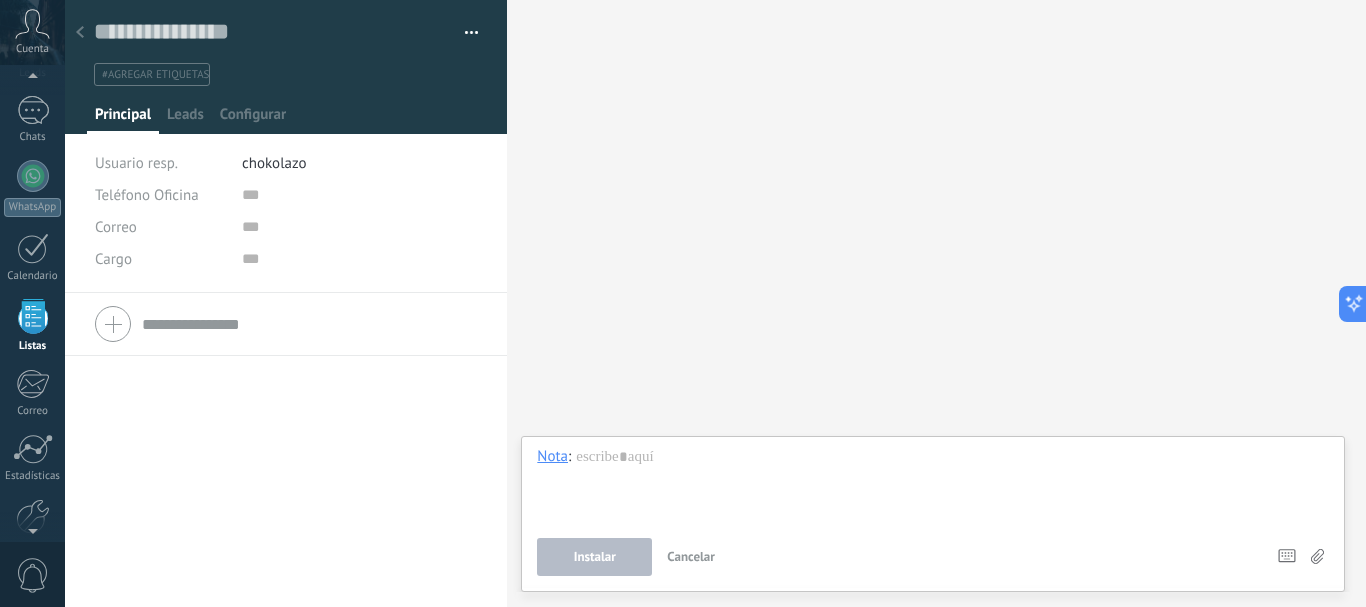 click 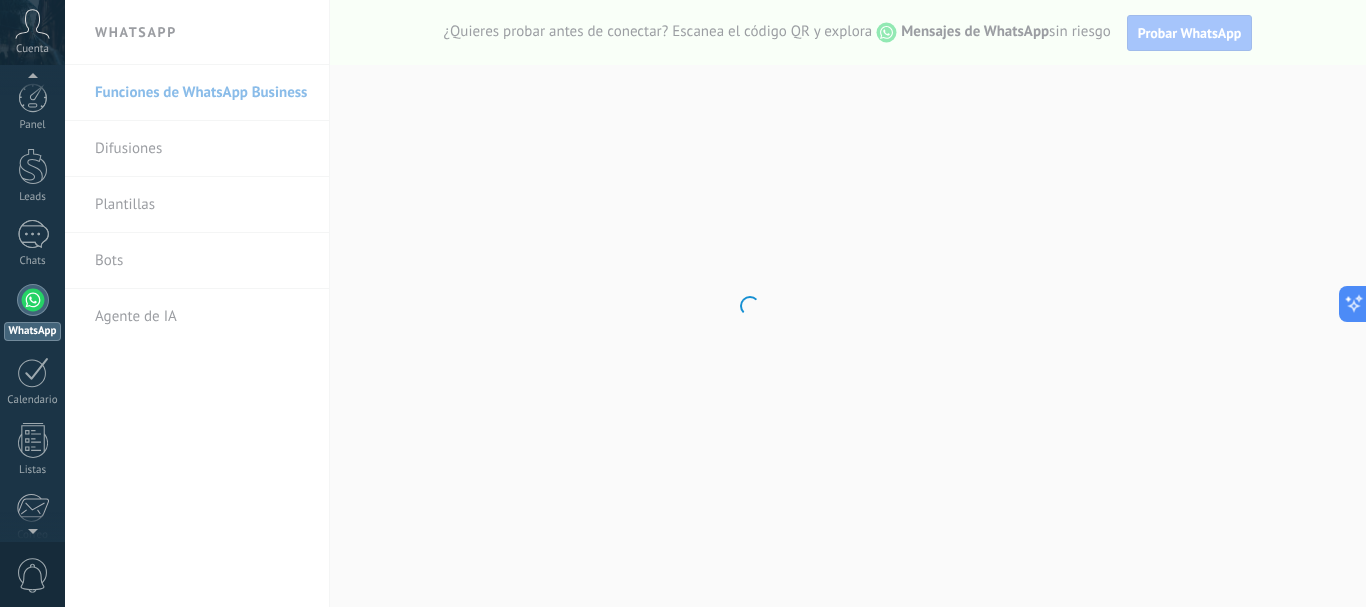 scroll, scrollTop: 225, scrollLeft: 0, axis: vertical 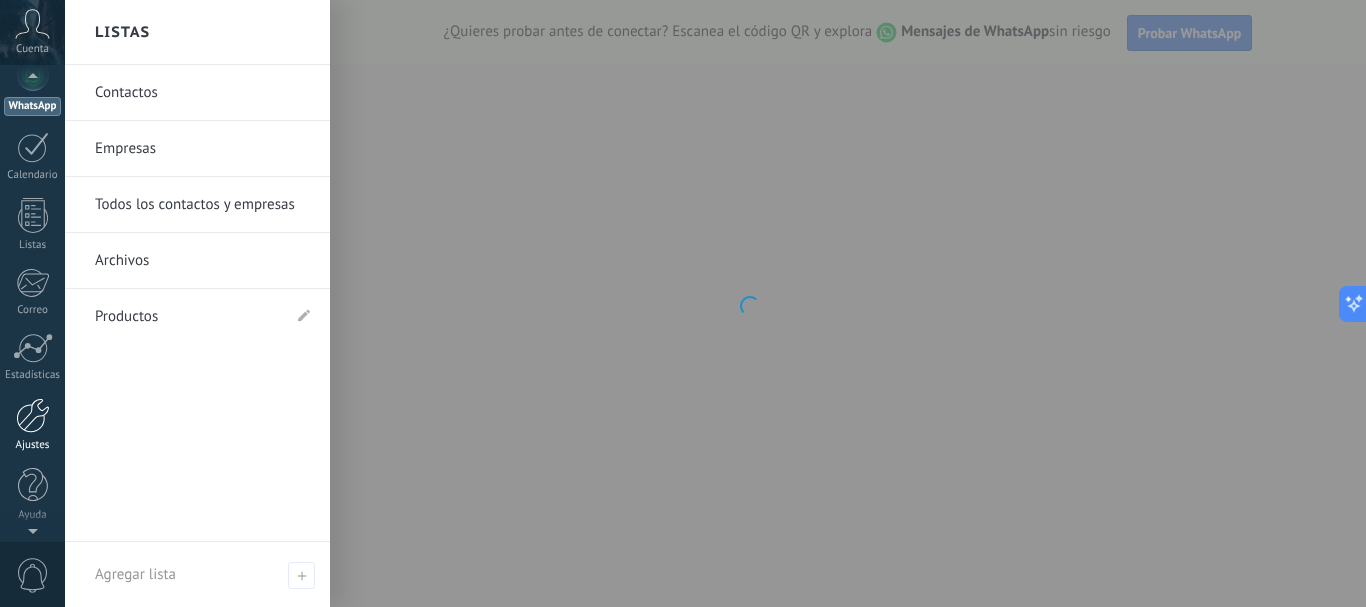 click at bounding box center (33, 415) 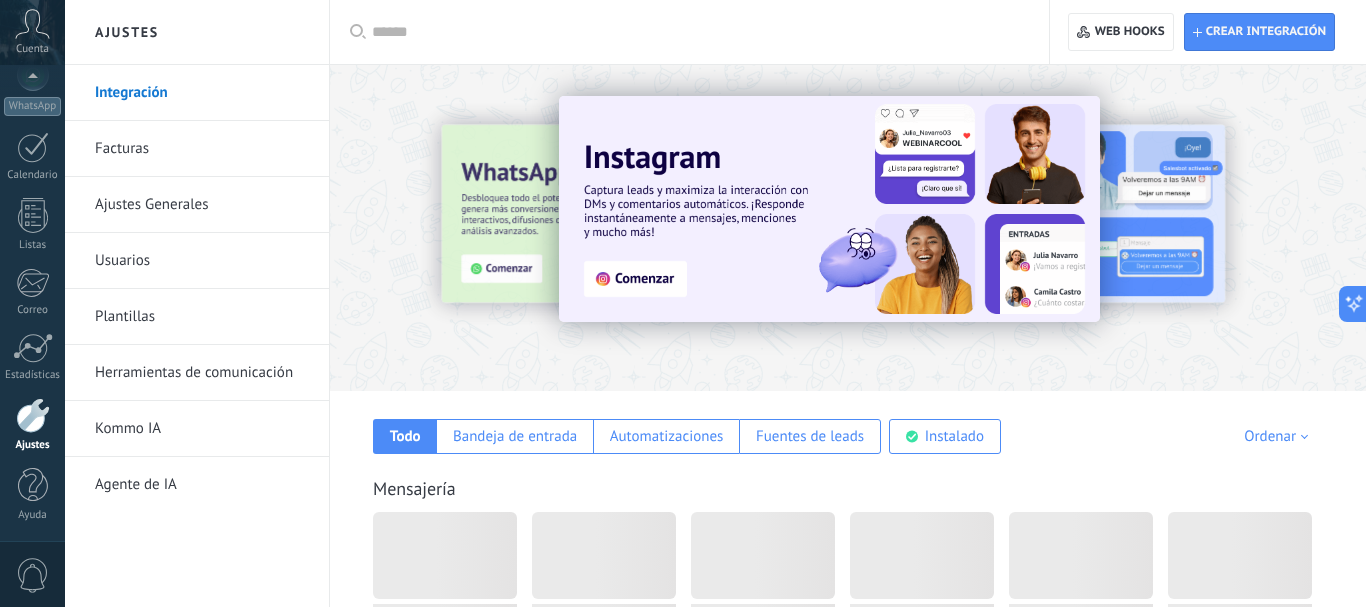 click on "Facturas" at bounding box center [202, 149] 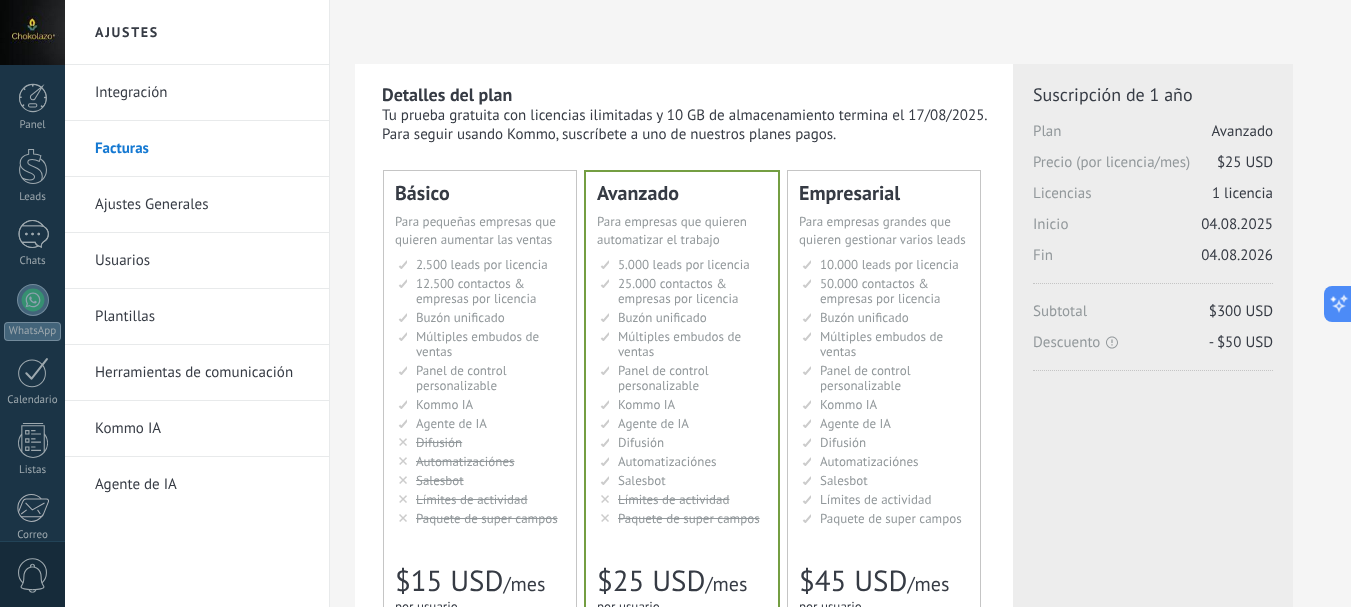 scroll, scrollTop: 0, scrollLeft: 0, axis: both 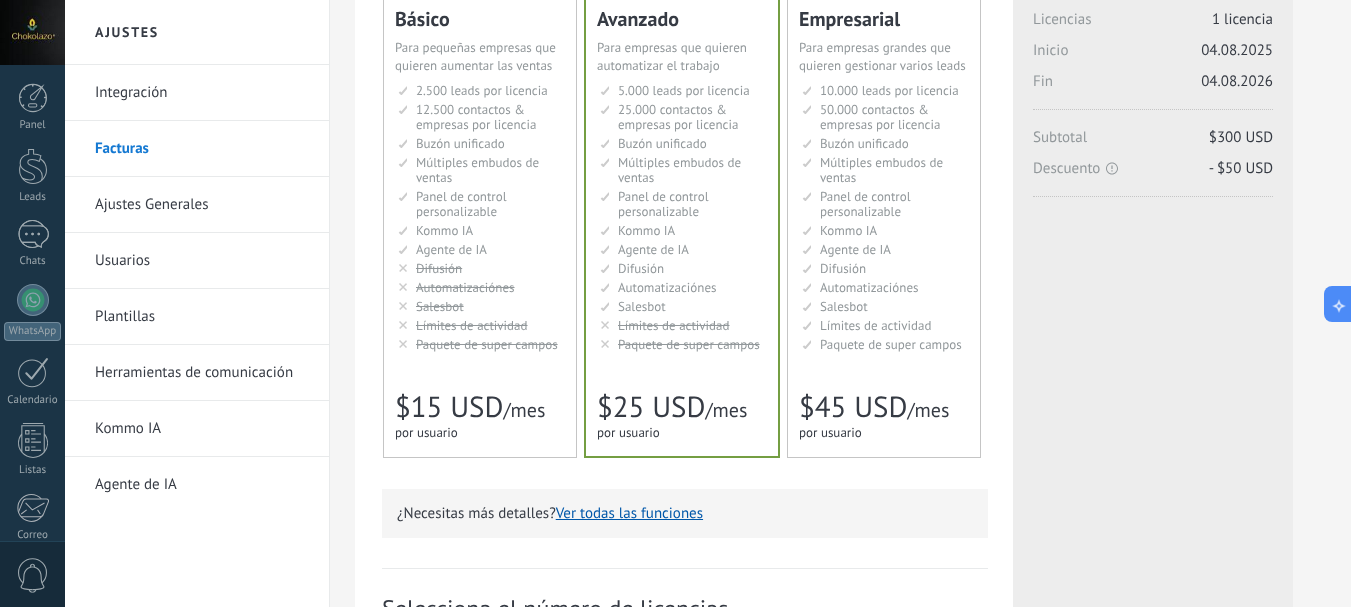 click on "Рассылки
Broadcasting
Difusión
Google Analytics和网站集成
Difusão
Penyiaran
Toplu Mesaj" at bounding box center (481, 268) 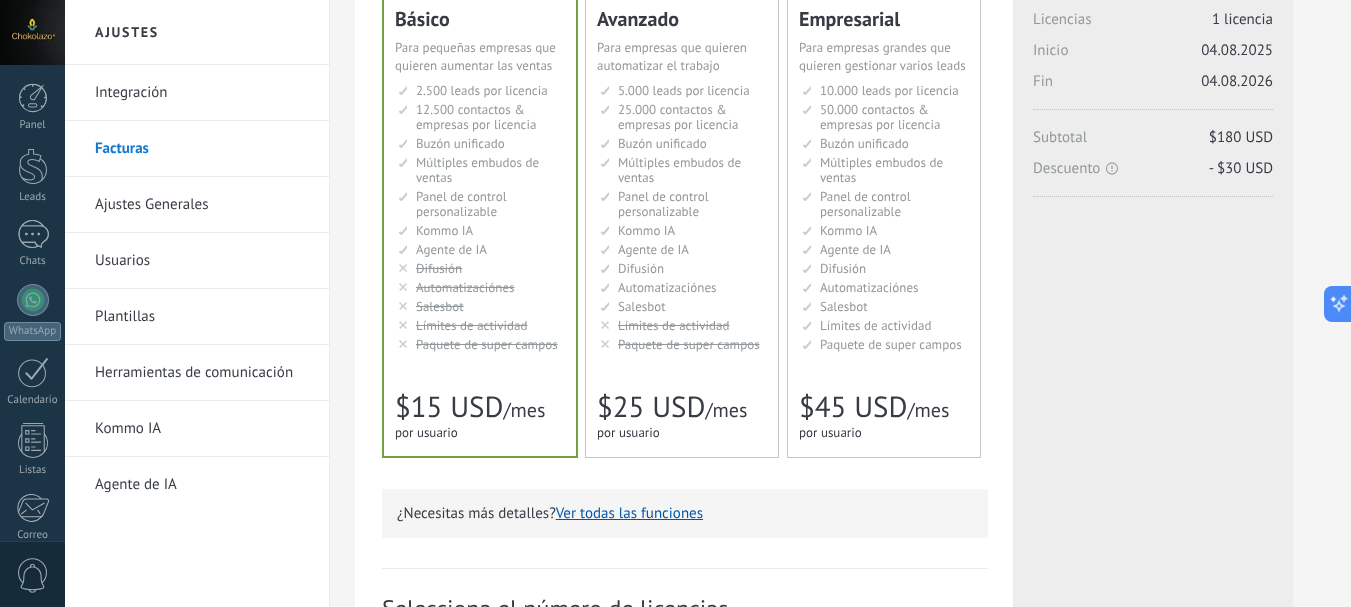 click on "Agente de IA" at bounding box center (653, 249) 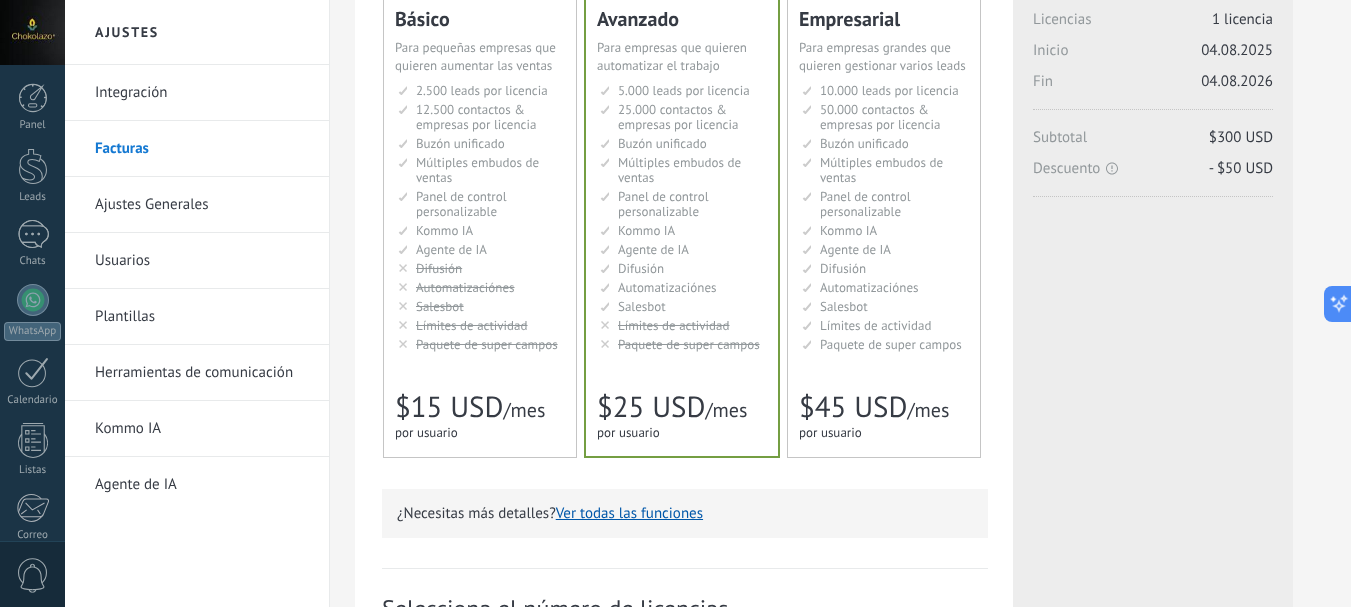 click on "Automatizaciónes" at bounding box center [465, 287] 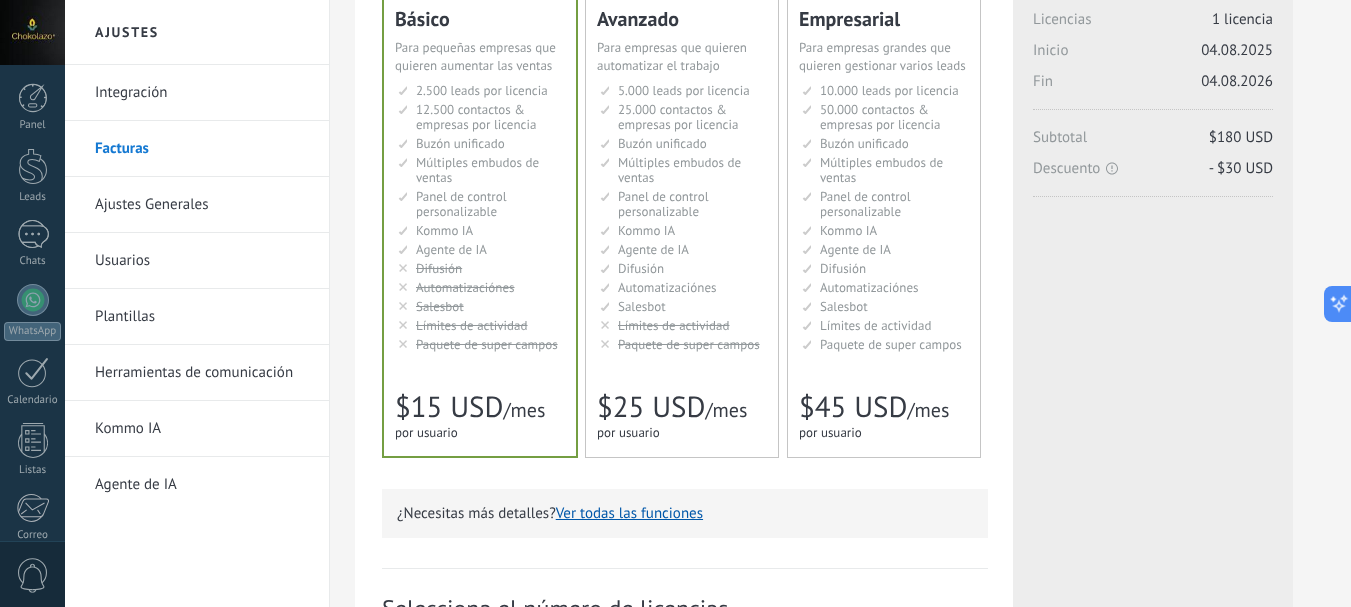 click on "AI-агент
AI agent
Agente de IA
AI agent
Agente de IA
Agen AI
AI Temsilcisi" at bounding box center [683, 249] 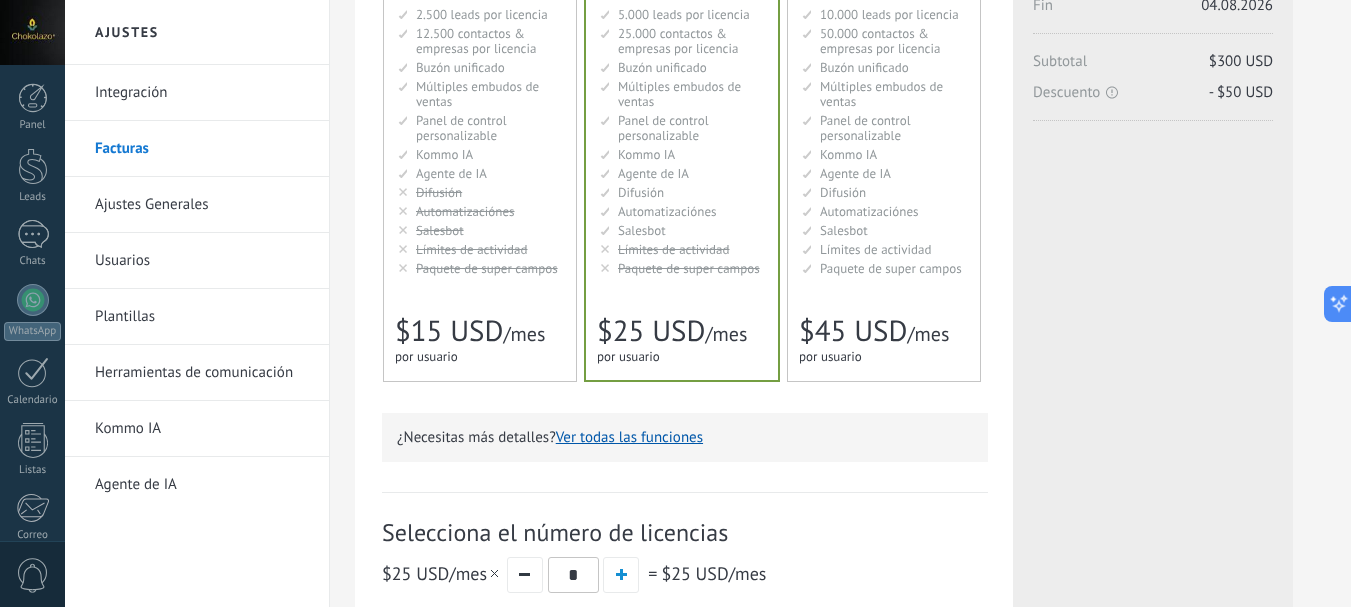 scroll, scrollTop: 74, scrollLeft: 0, axis: vertical 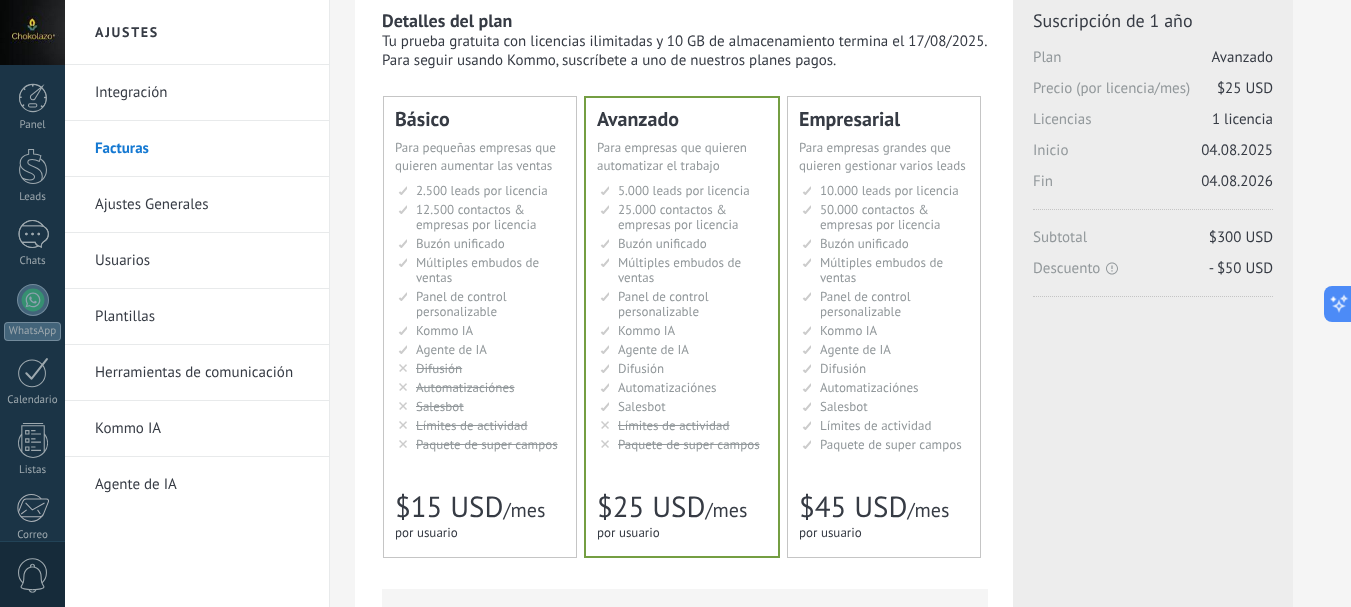 click on "Integración" at bounding box center (202, 93) 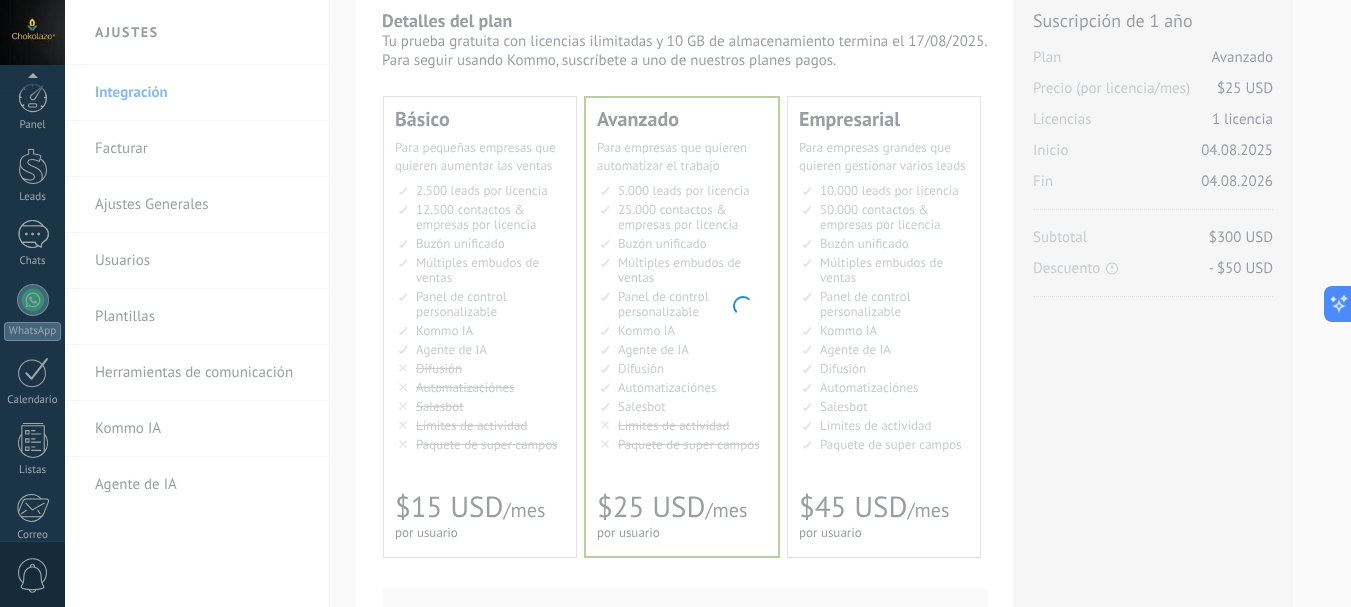 scroll, scrollTop: 225, scrollLeft: 0, axis: vertical 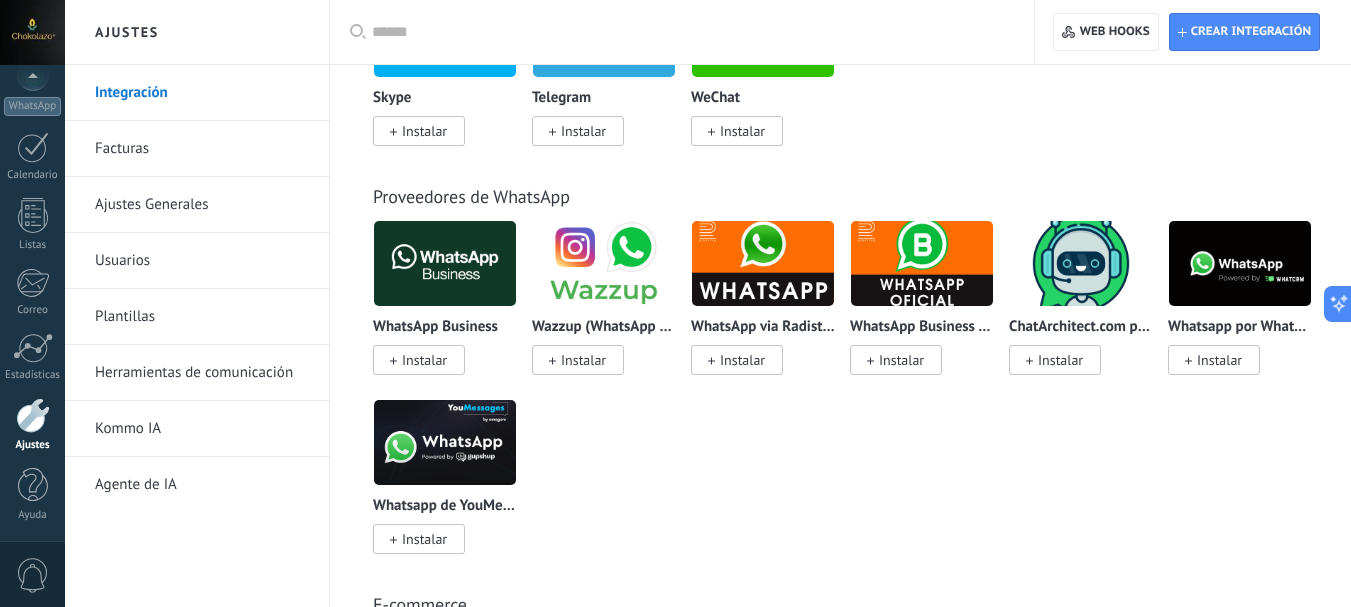 click on "Ajustes Generales" at bounding box center (202, 205) 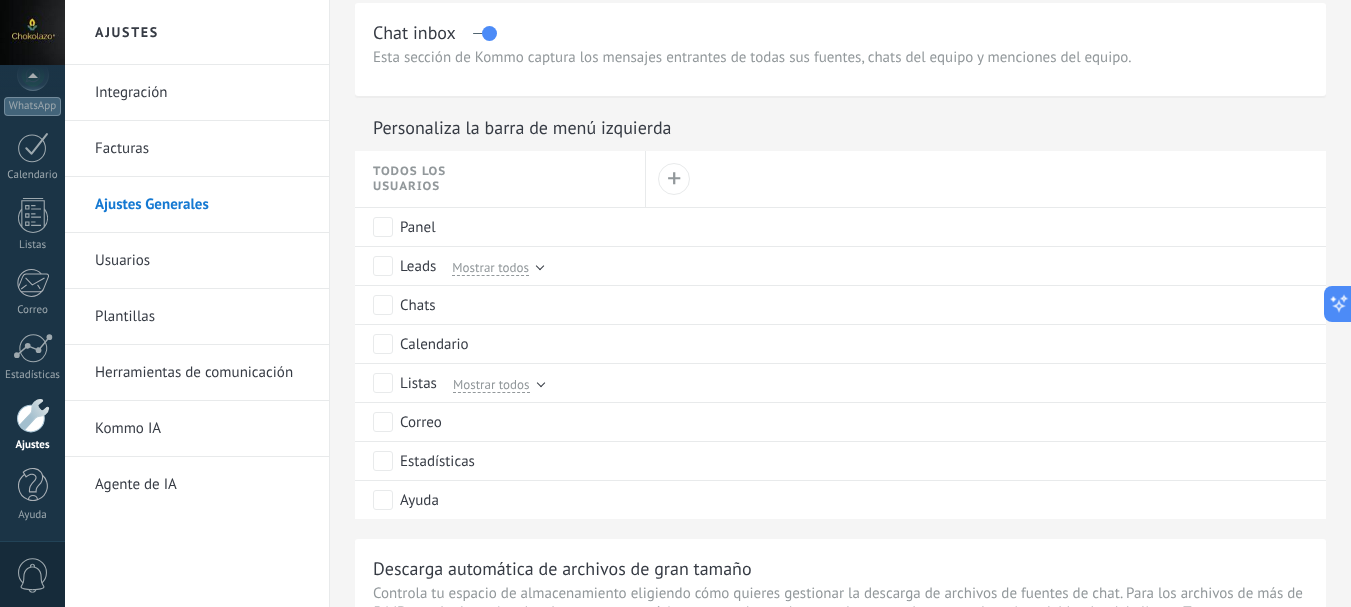 scroll, scrollTop: 1100, scrollLeft: 0, axis: vertical 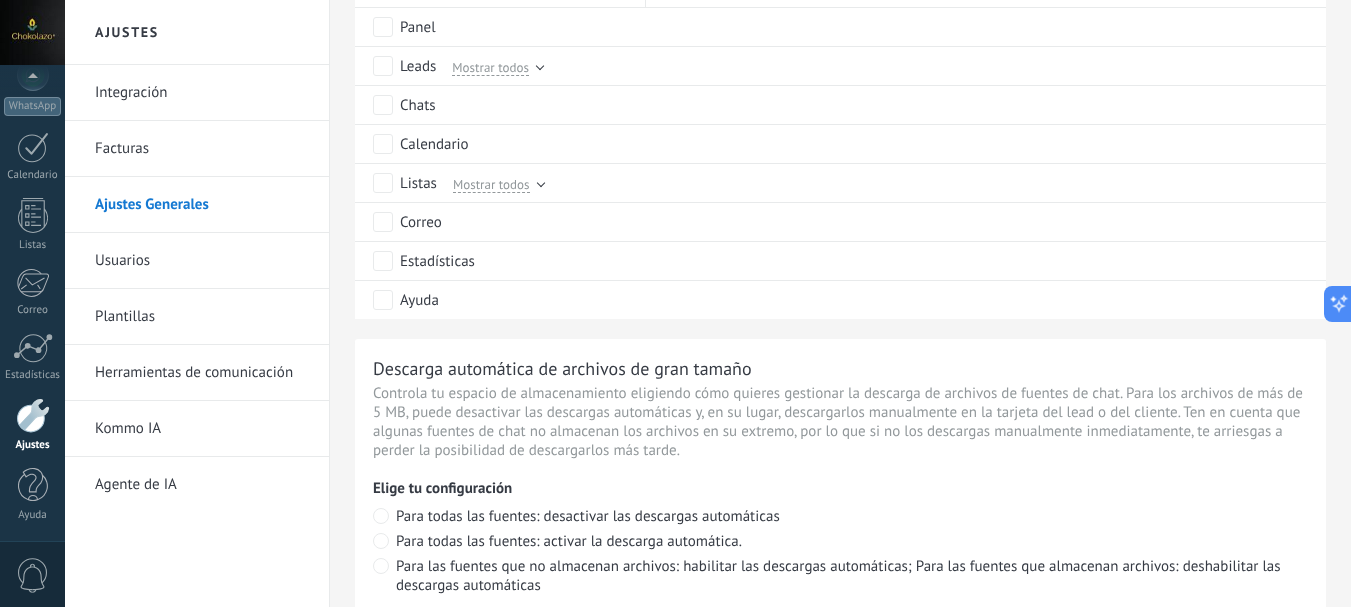 click on "Usuarios" at bounding box center [202, 261] 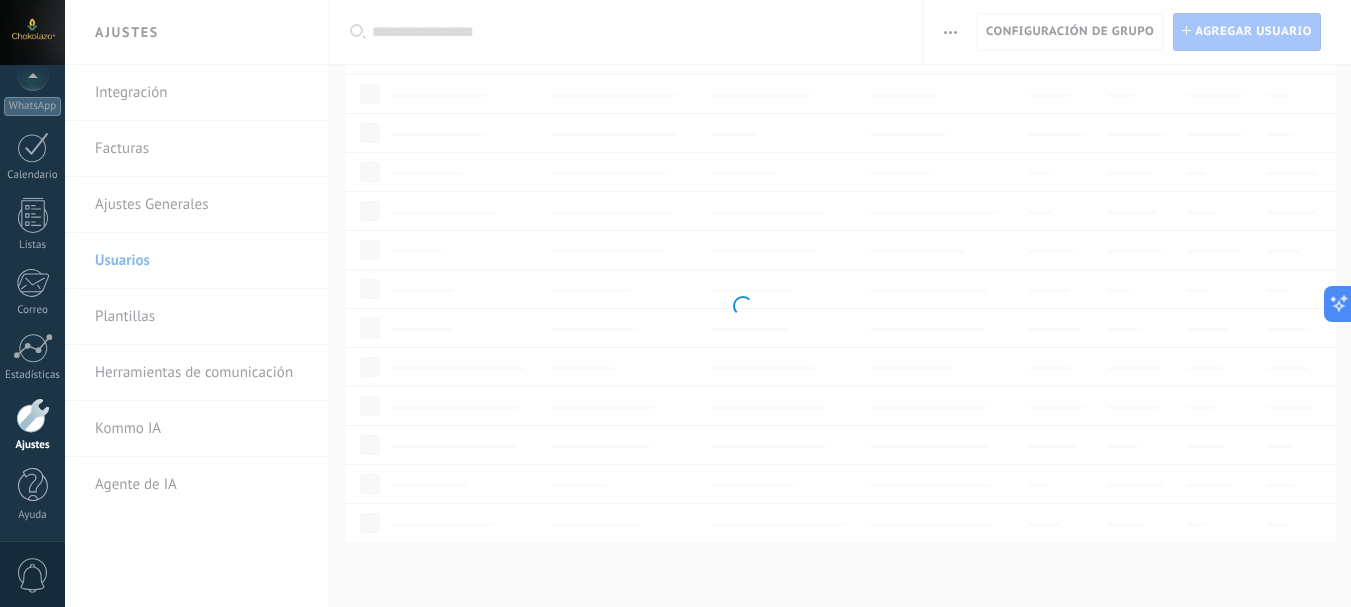 scroll, scrollTop: 0, scrollLeft: 0, axis: both 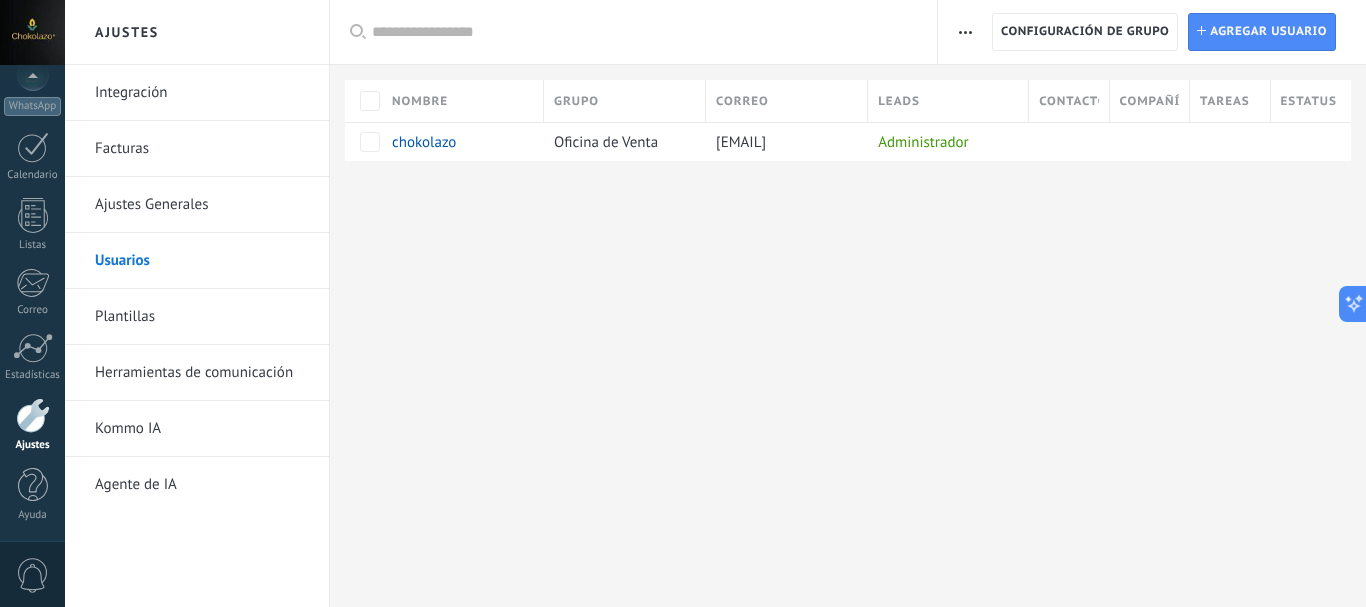 click on "Integración" at bounding box center [202, 93] 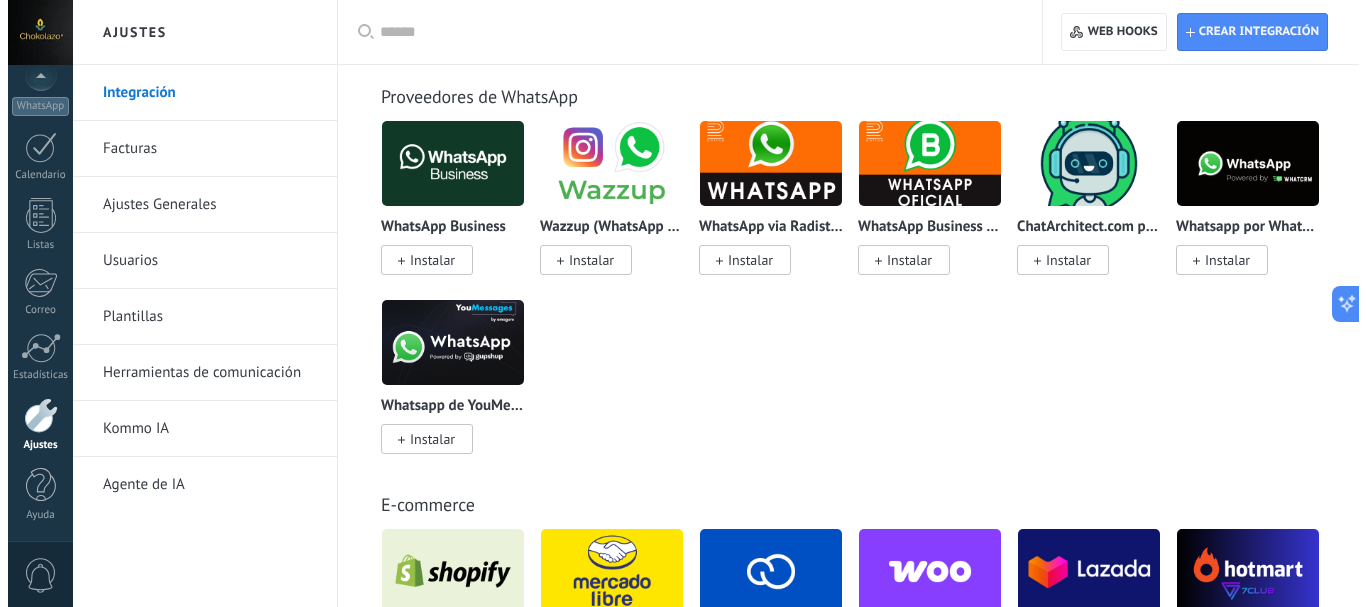 scroll, scrollTop: 1000, scrollLeft: 0, axis: vertical 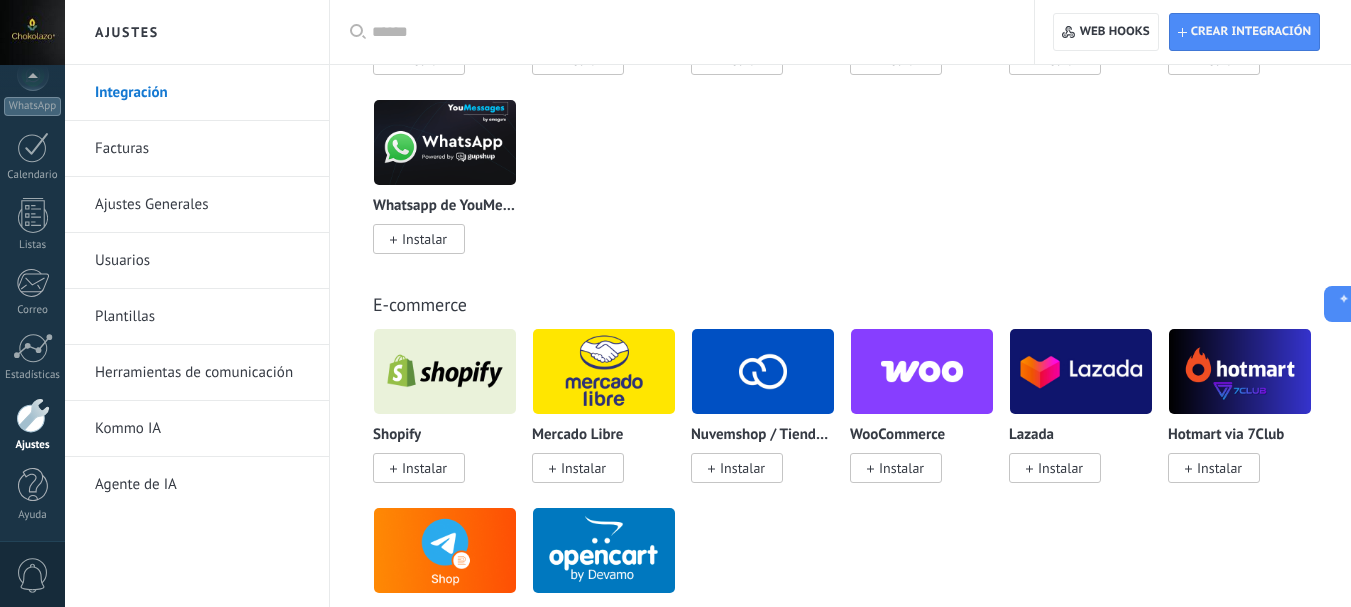 click at bounding box center (445, 371) 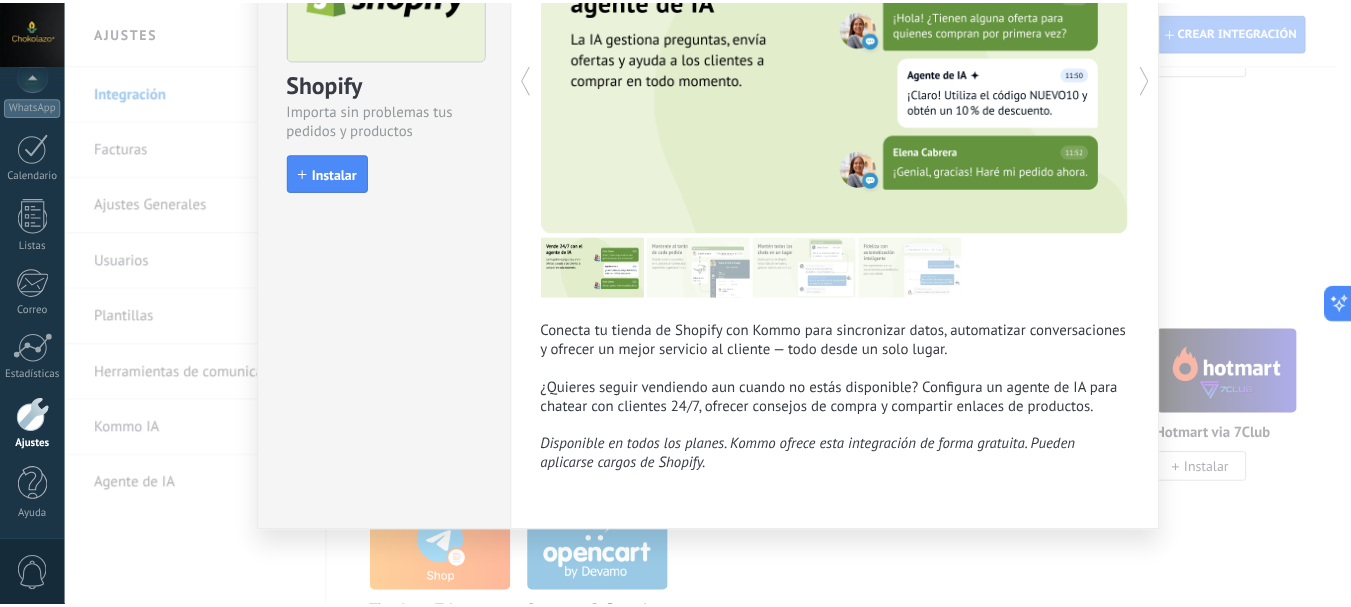 scroll, scrollTop: 0, scrollLeft: 0, axis: both 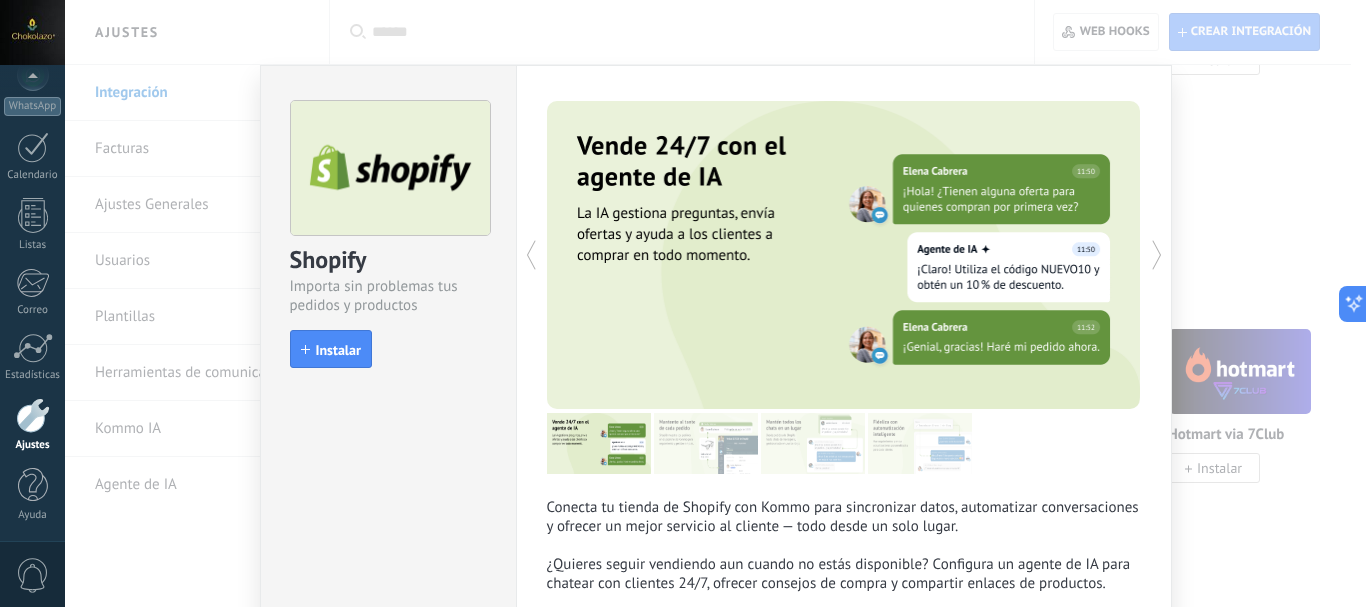 click on "Shopify Importa sin problemas tus pedidos y productos install Instalar Conecta tu tienda de Shopify con Kommo para sincronizar datos, automatizar conversaciones y ofrecer un mejor servicio al cliente — todo desde un solo lugar. ¿Quieres seguir vendiendo aun cuando no estás disponible? Configura un agente de IA para chatear con clientes 24/7, ofrecer consejos de compra y compartir enlaces de productos. Disponible en todos los planes. Kommo ofrece esta integración de forma gratuita. Pueden aplicarse cargos de Shopify. más" at bounding box center [715, 303] 